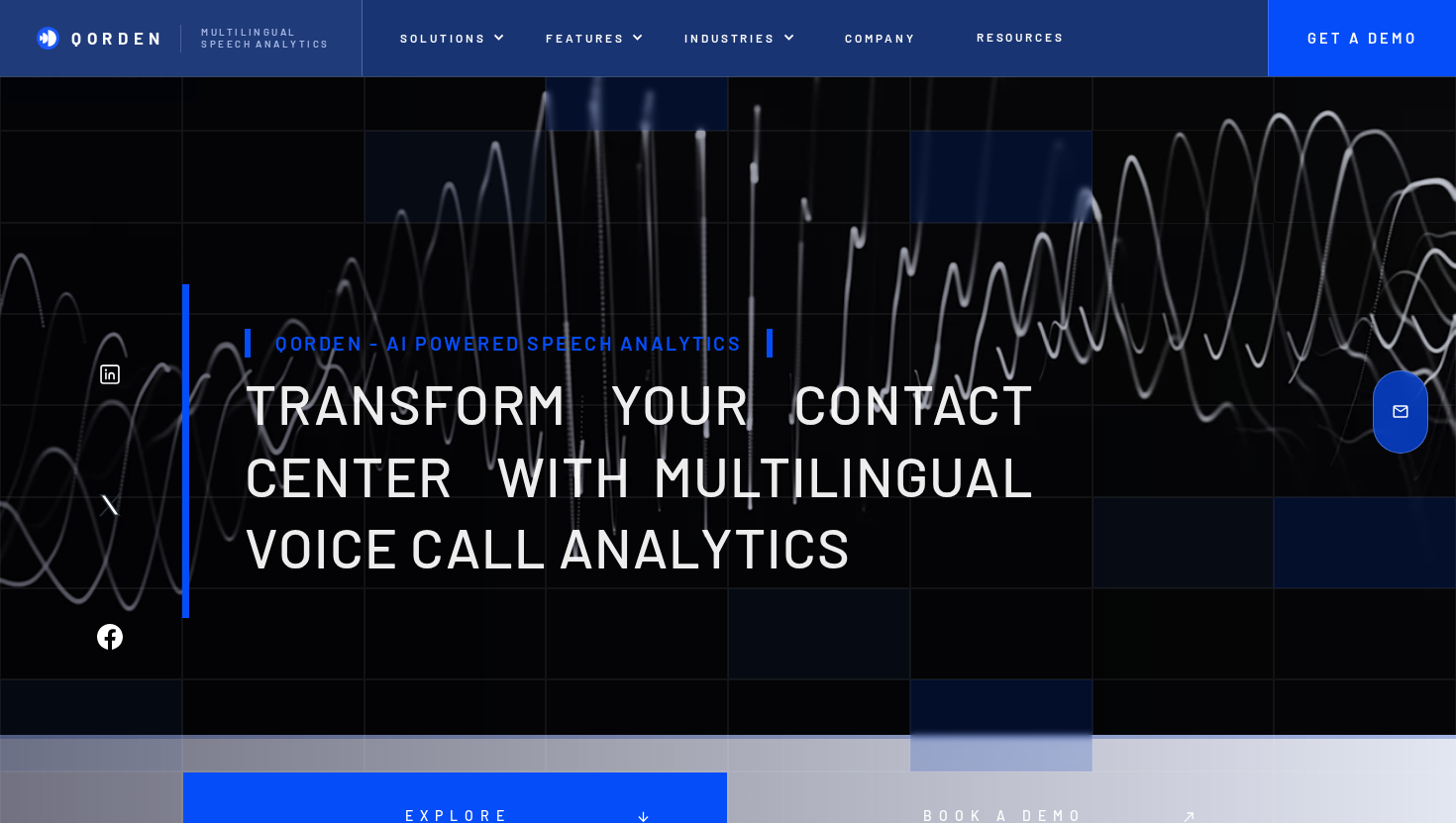 scroll, scrollTop: 1776, scrollLeft: 0, axis: vertical 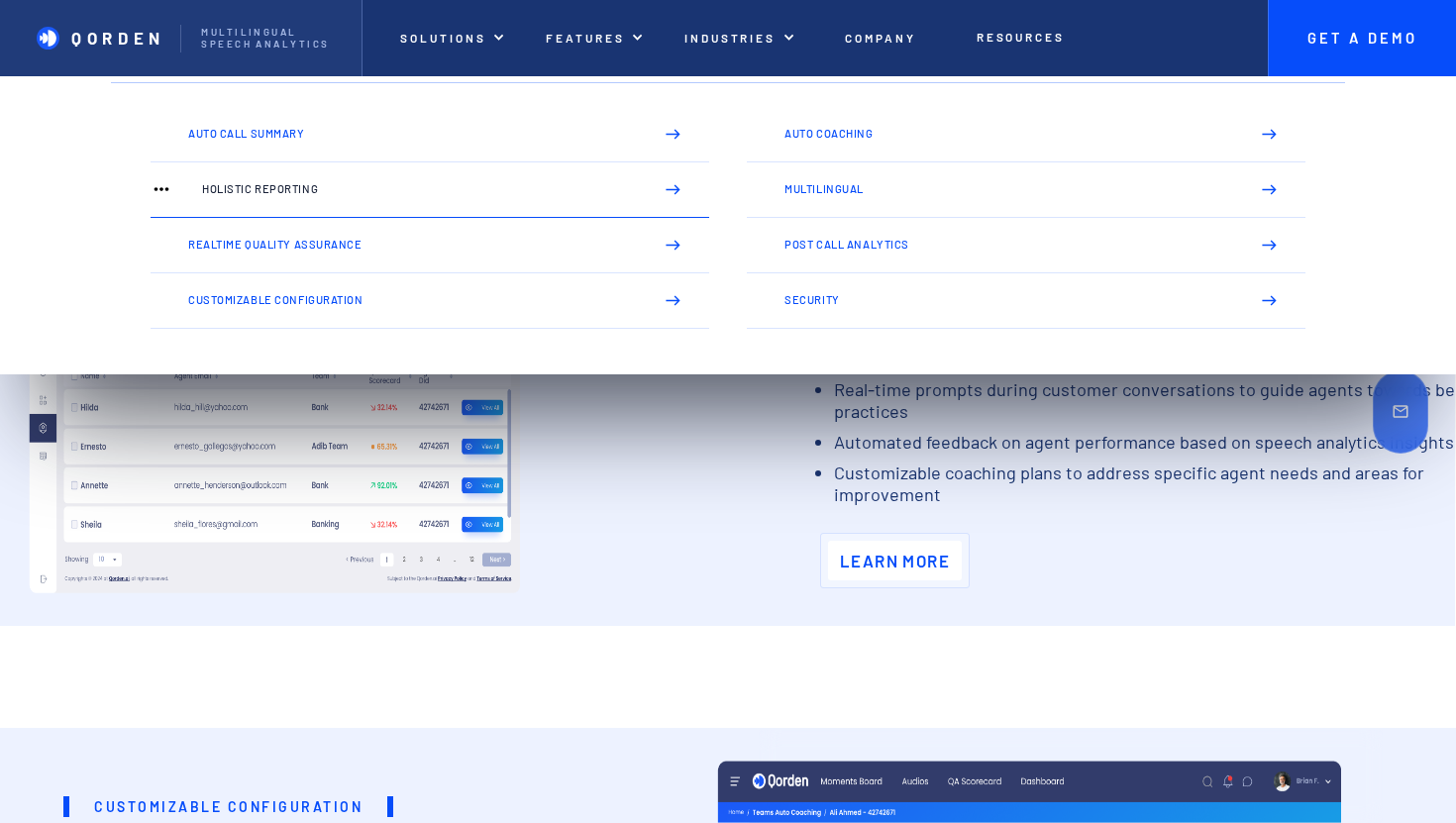 click on "Holistic Reporting" at bounding box center (430, 190) 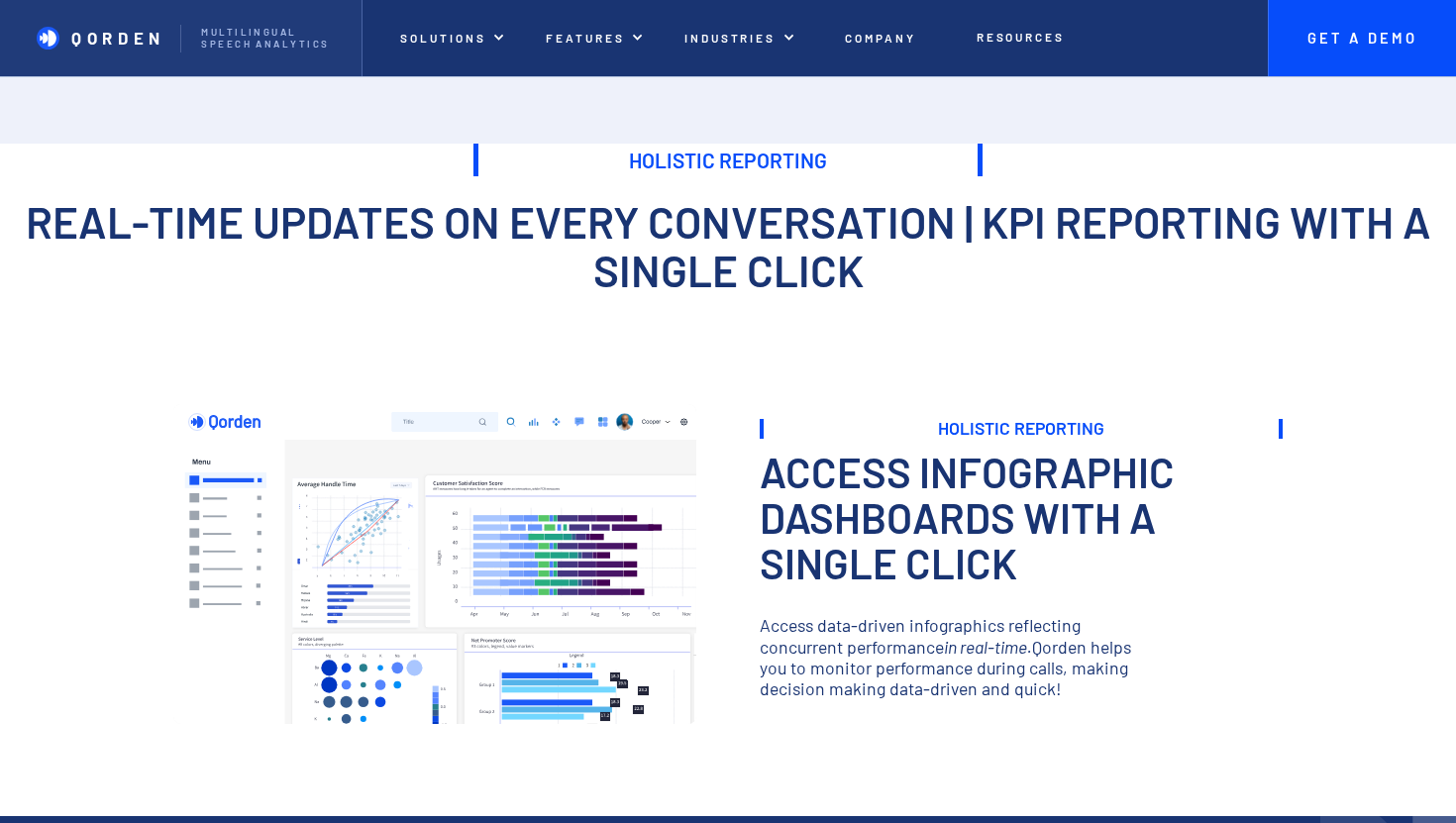 scroll, scrollTop: 0, scrollLeft: 0, axis: both 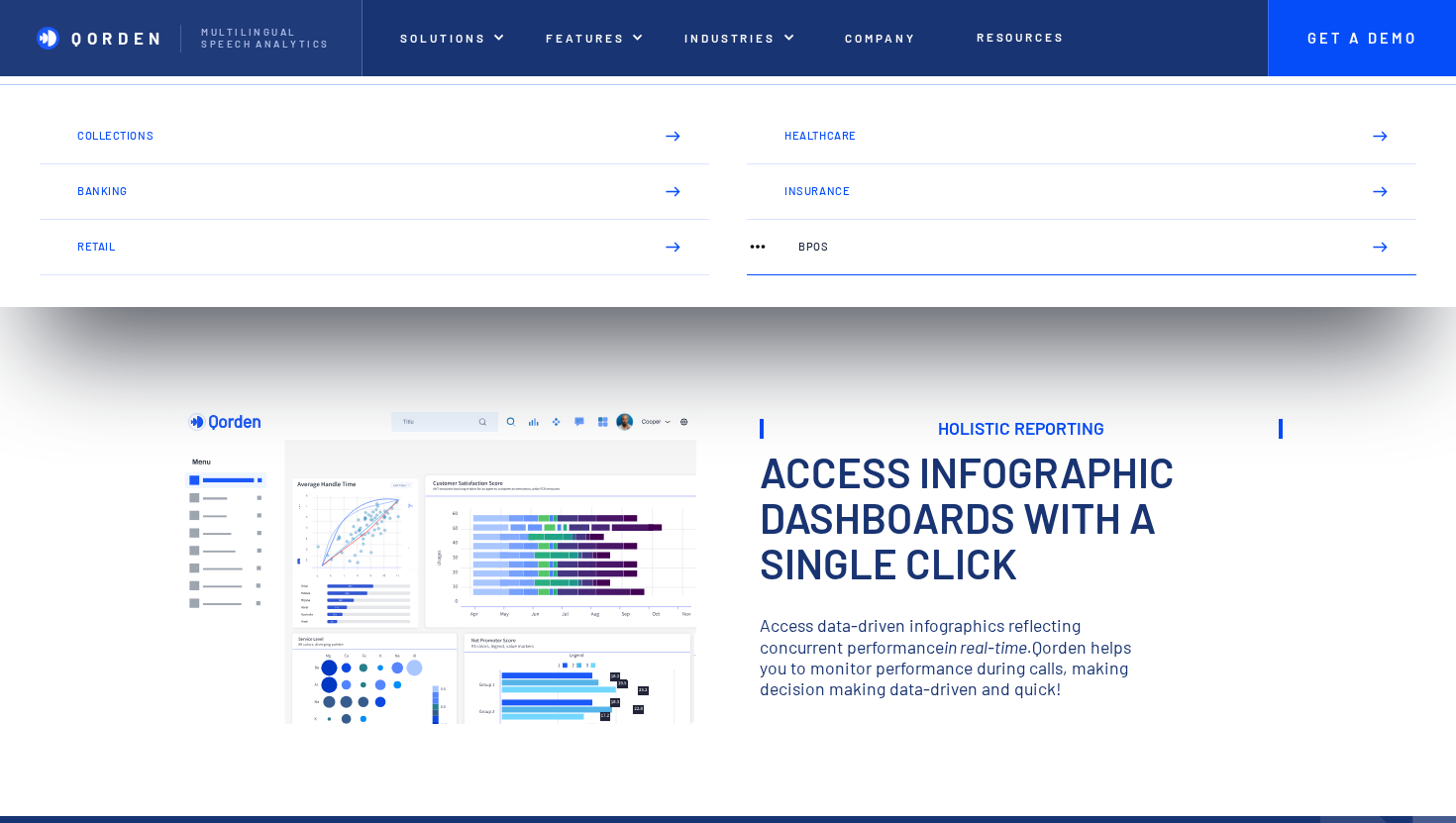 click on "BPOs" at bounding box center [1071, 247] 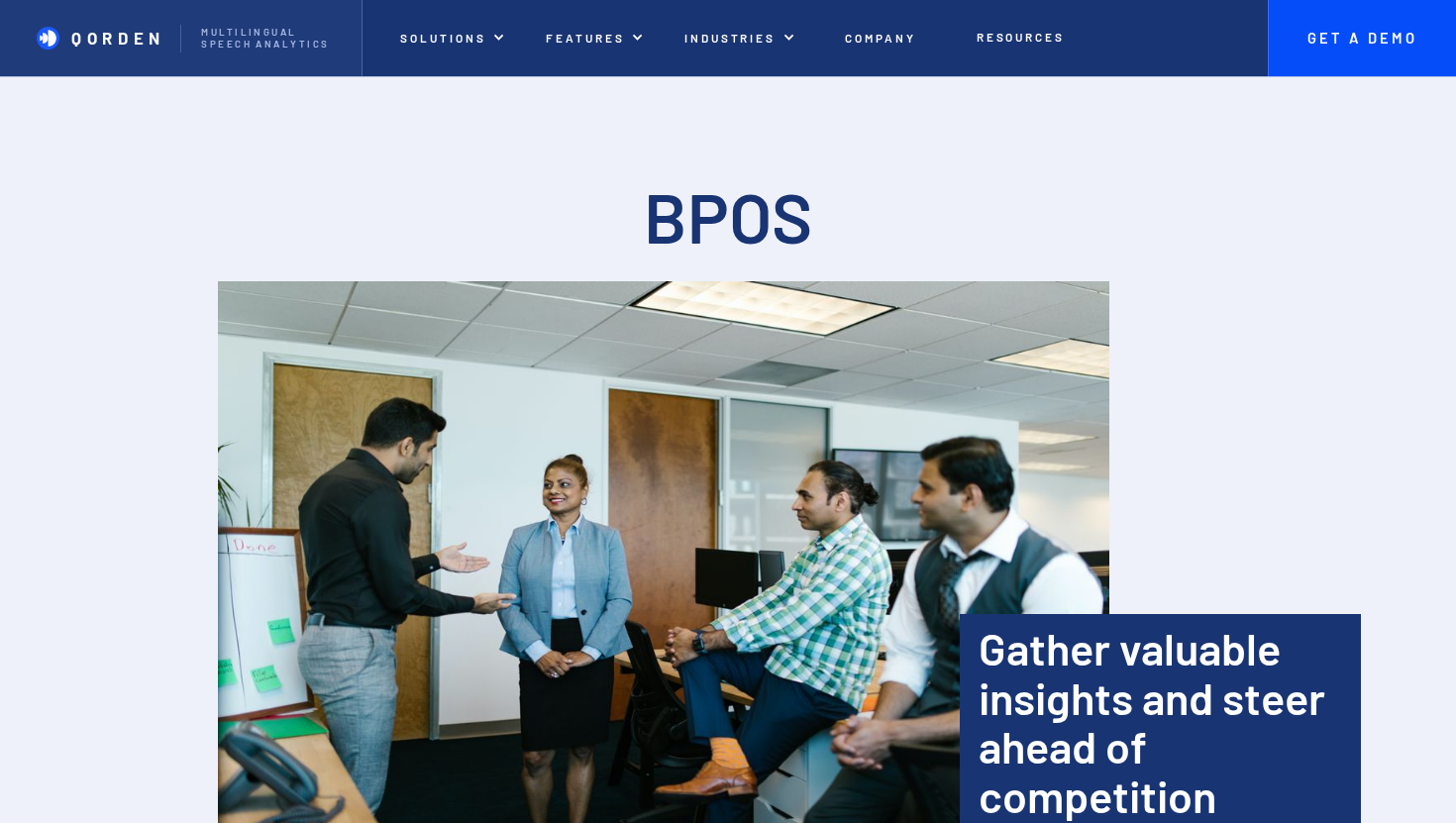 scroll, scrollTop: 0, scrollLeft: 0, axis: both 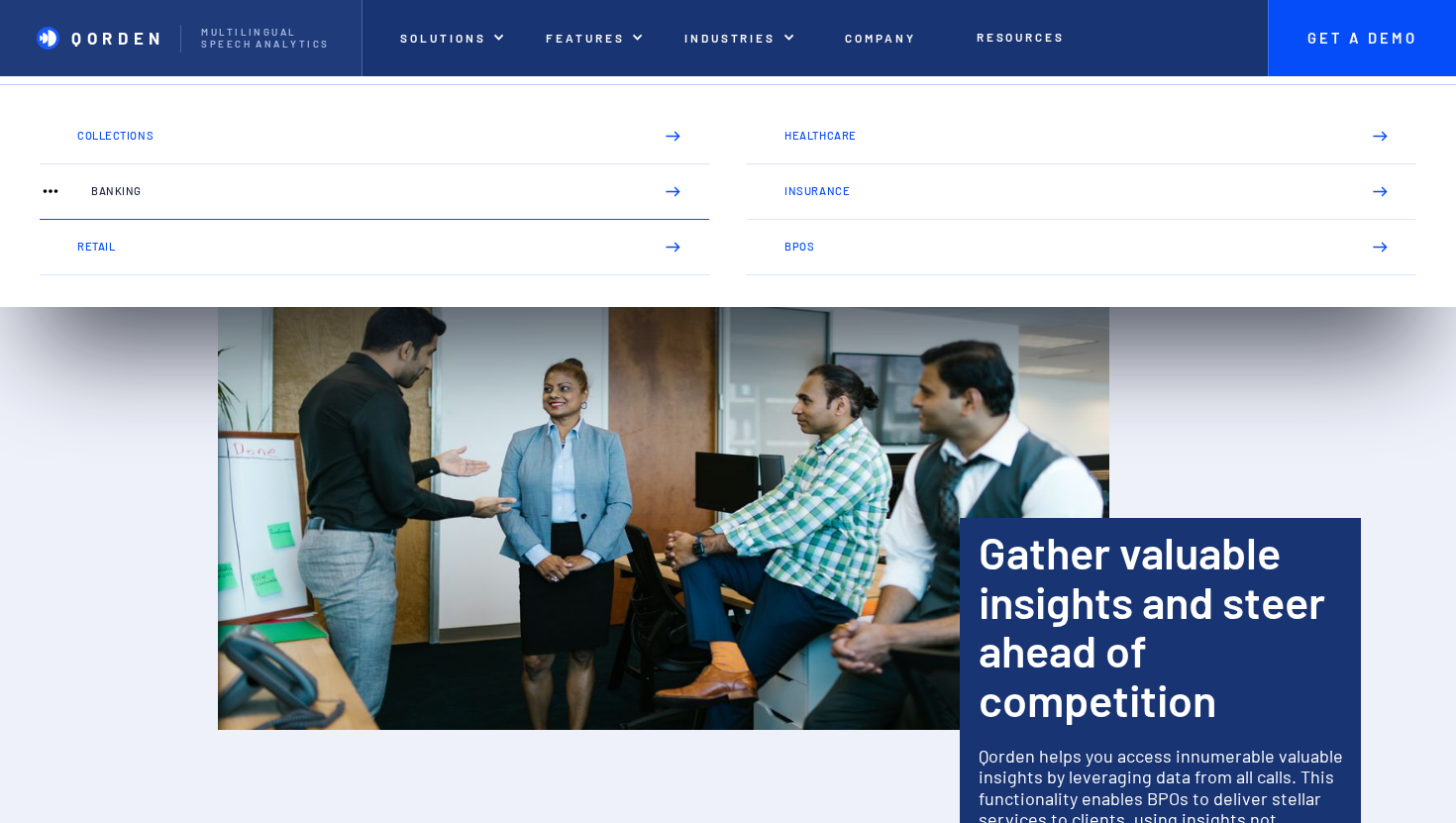 click on "Banking" at bounding box center [374, 192] 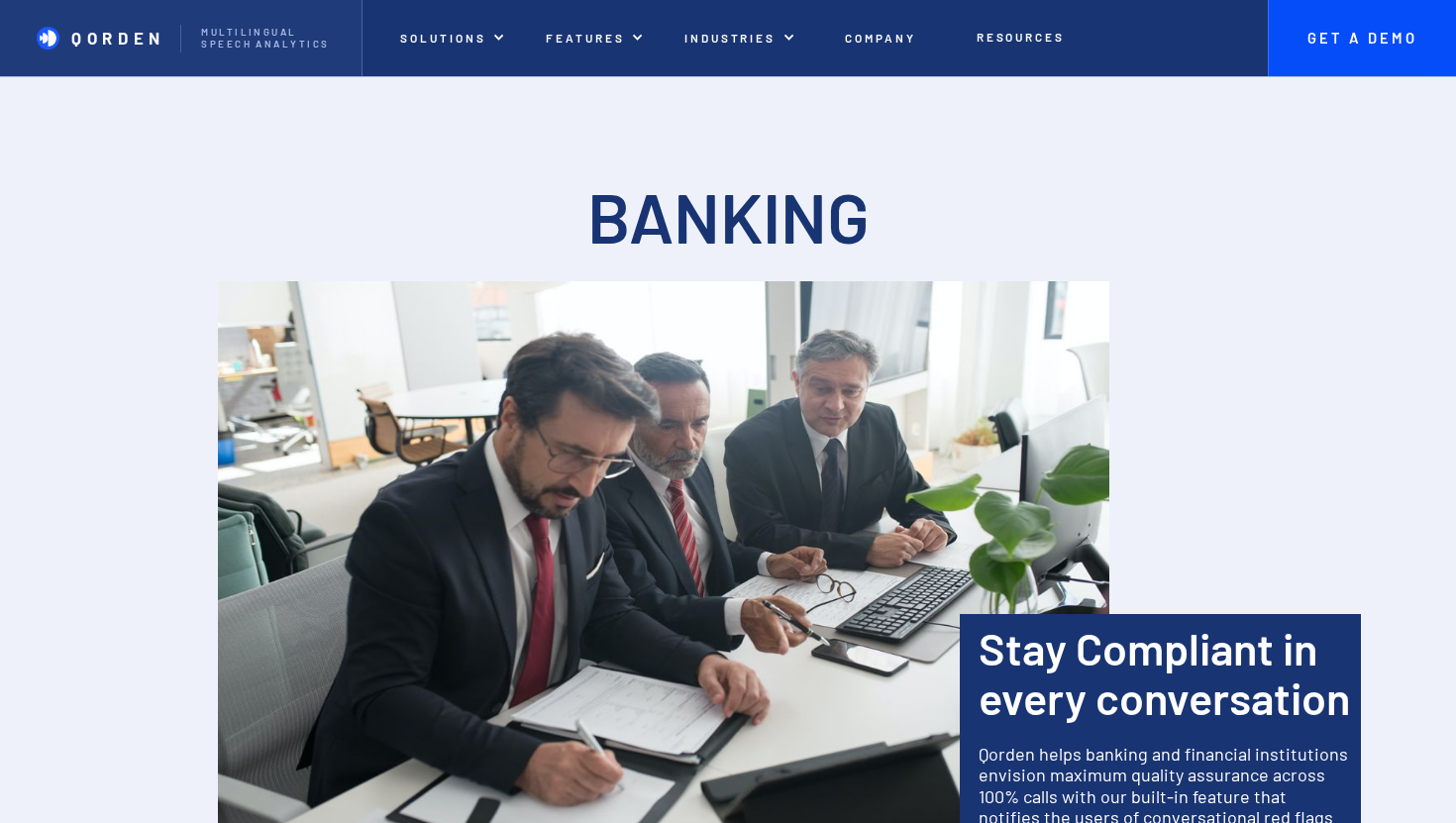 scroll, scrollTop: 0, scrollLeft: 0, axis: both 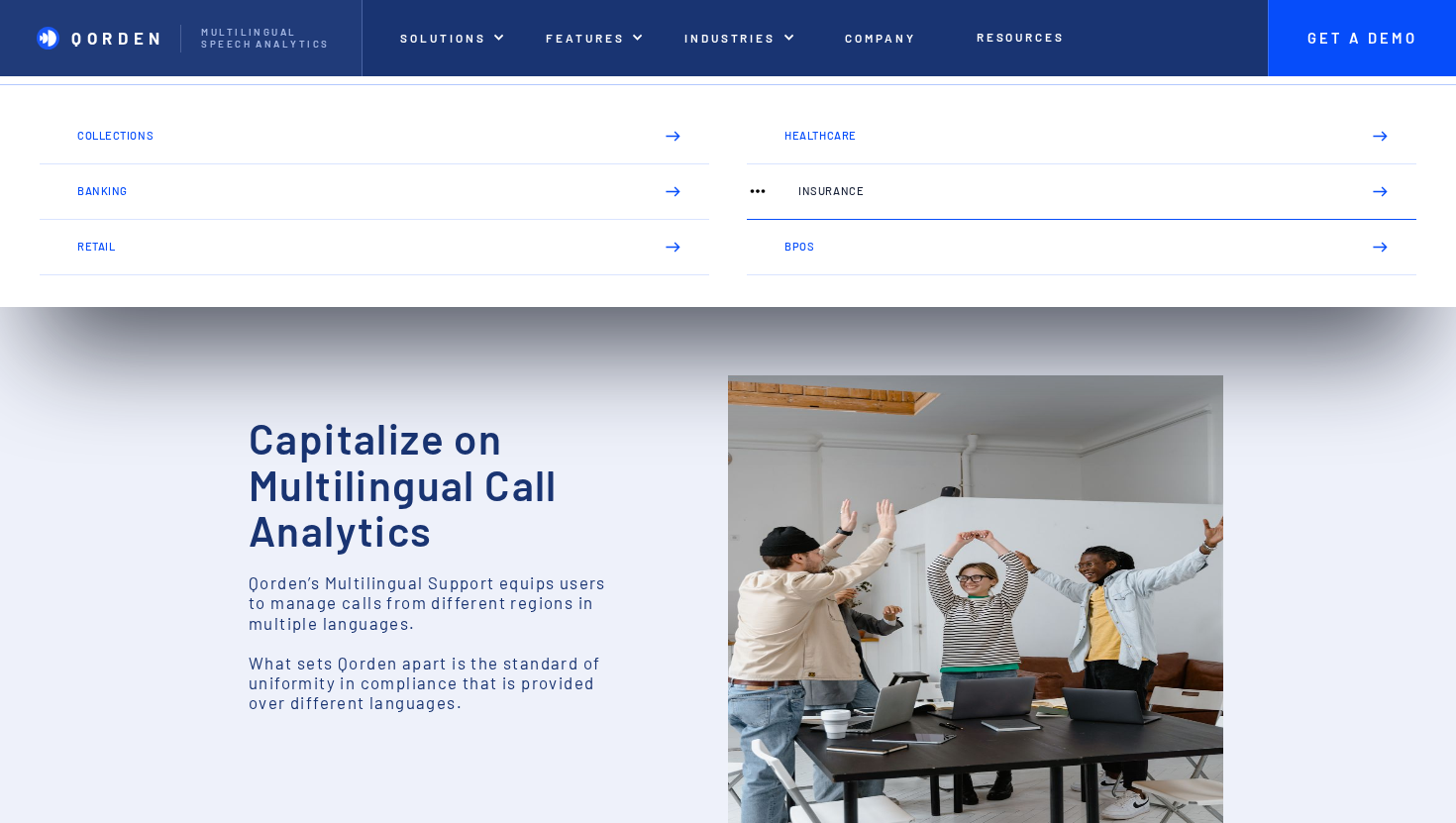 click on "Insurance" at bounding box center [1082, 192] 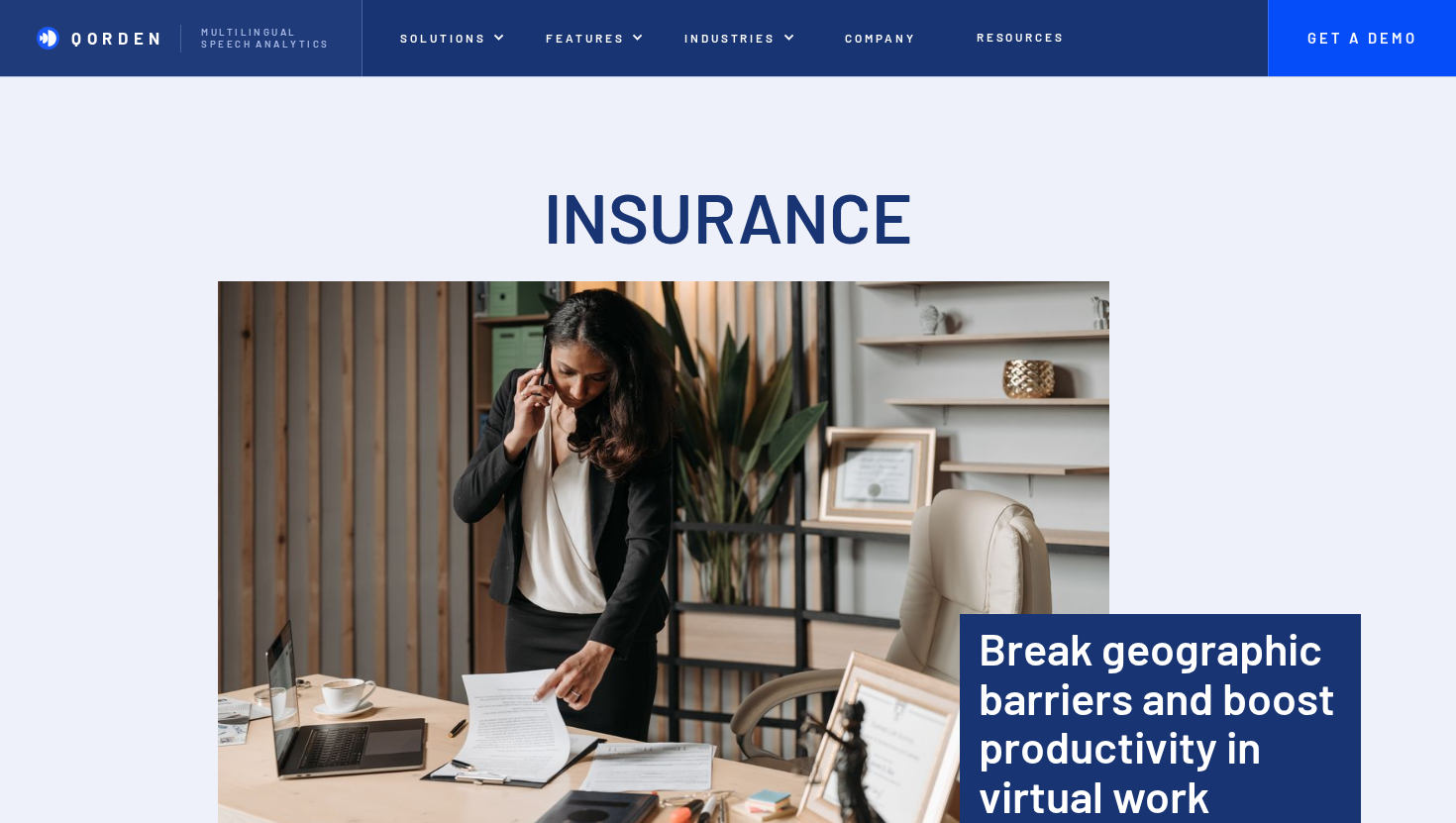 scroll, scrollTop: 0, scrollLeft: 0, axis: both 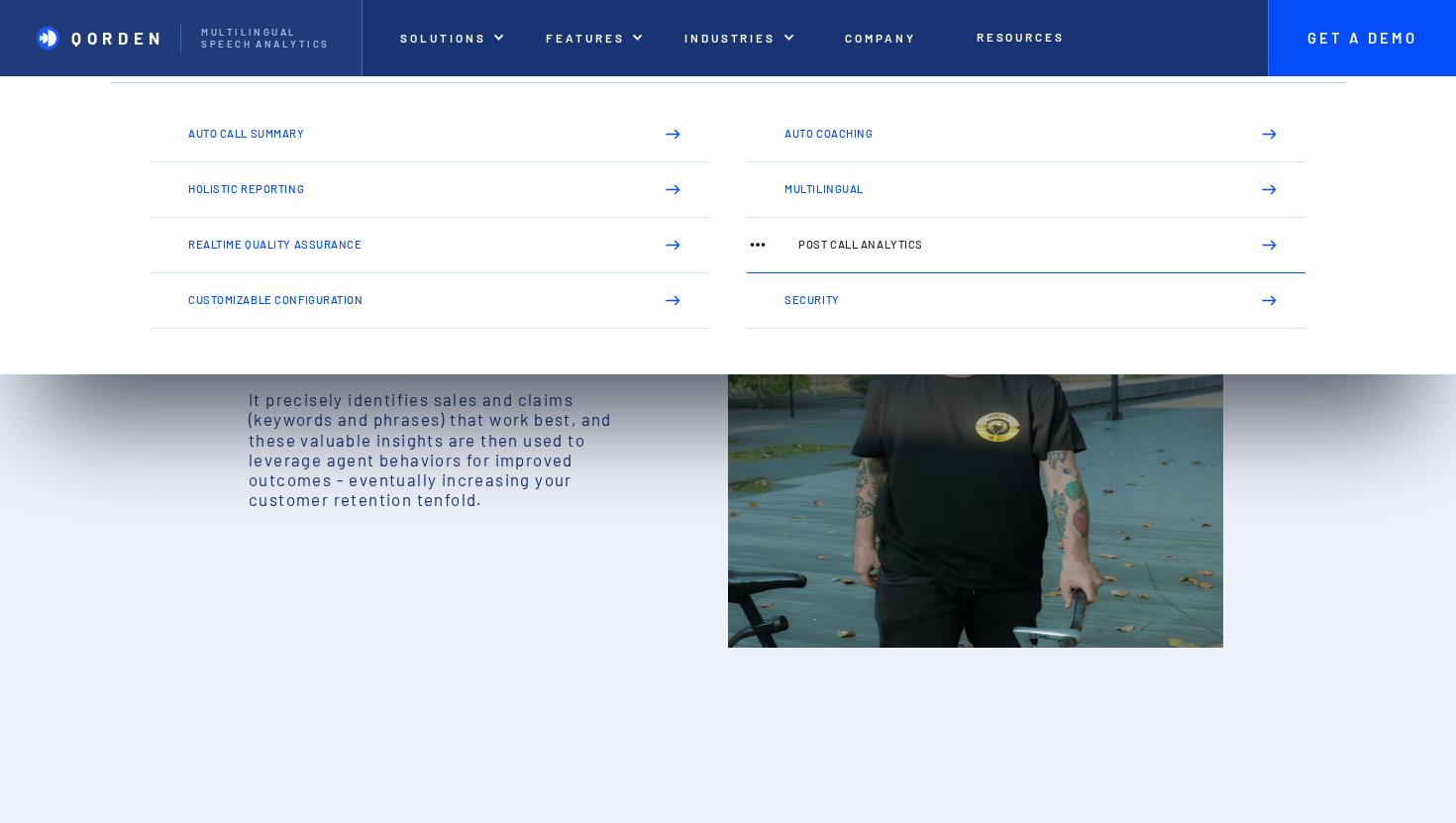 click on "Post Call Analytics" at bounding box center (1026, 246) 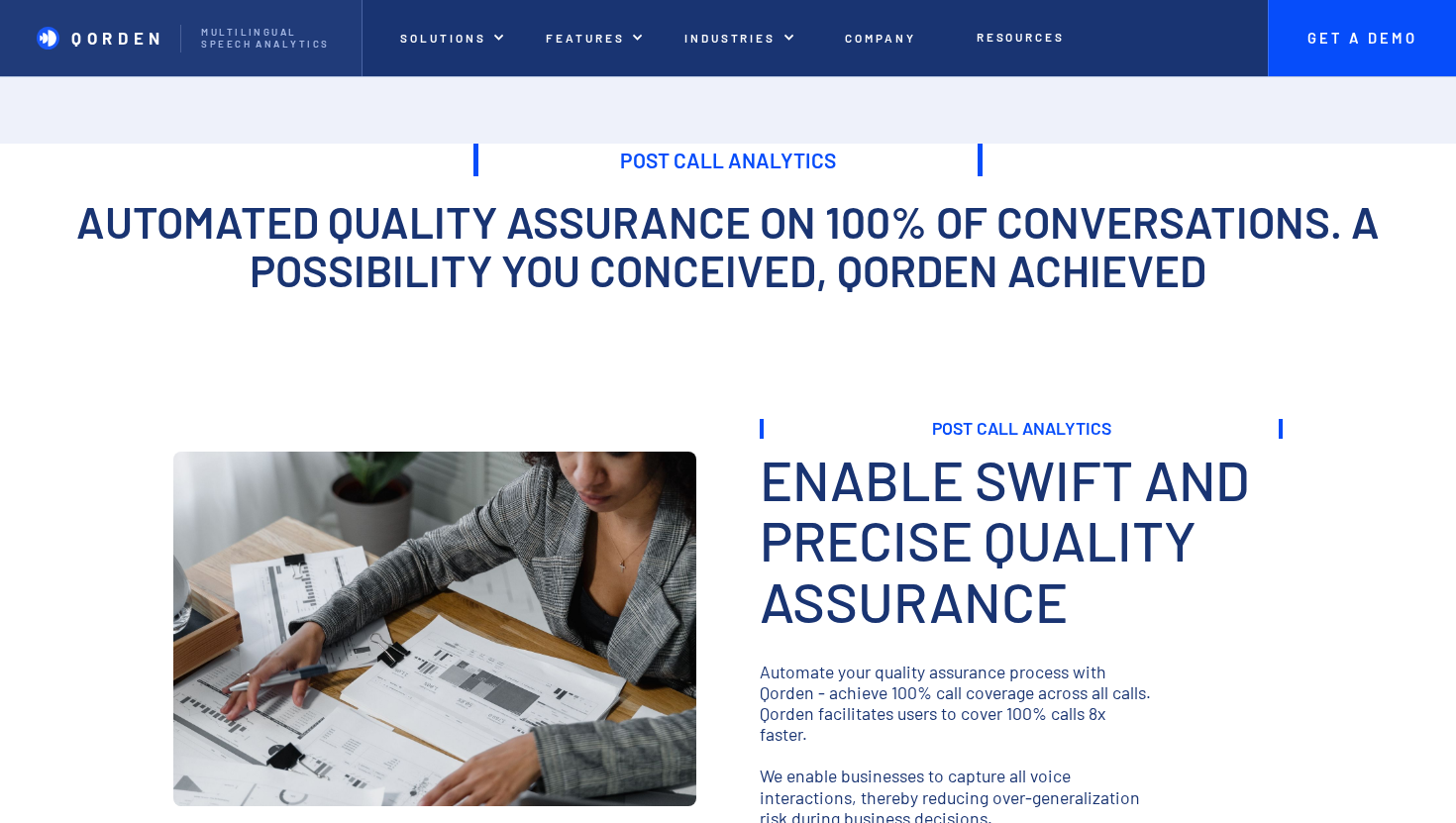 scroll, scrollTop: 0, scrollLeft: 0, axis: both 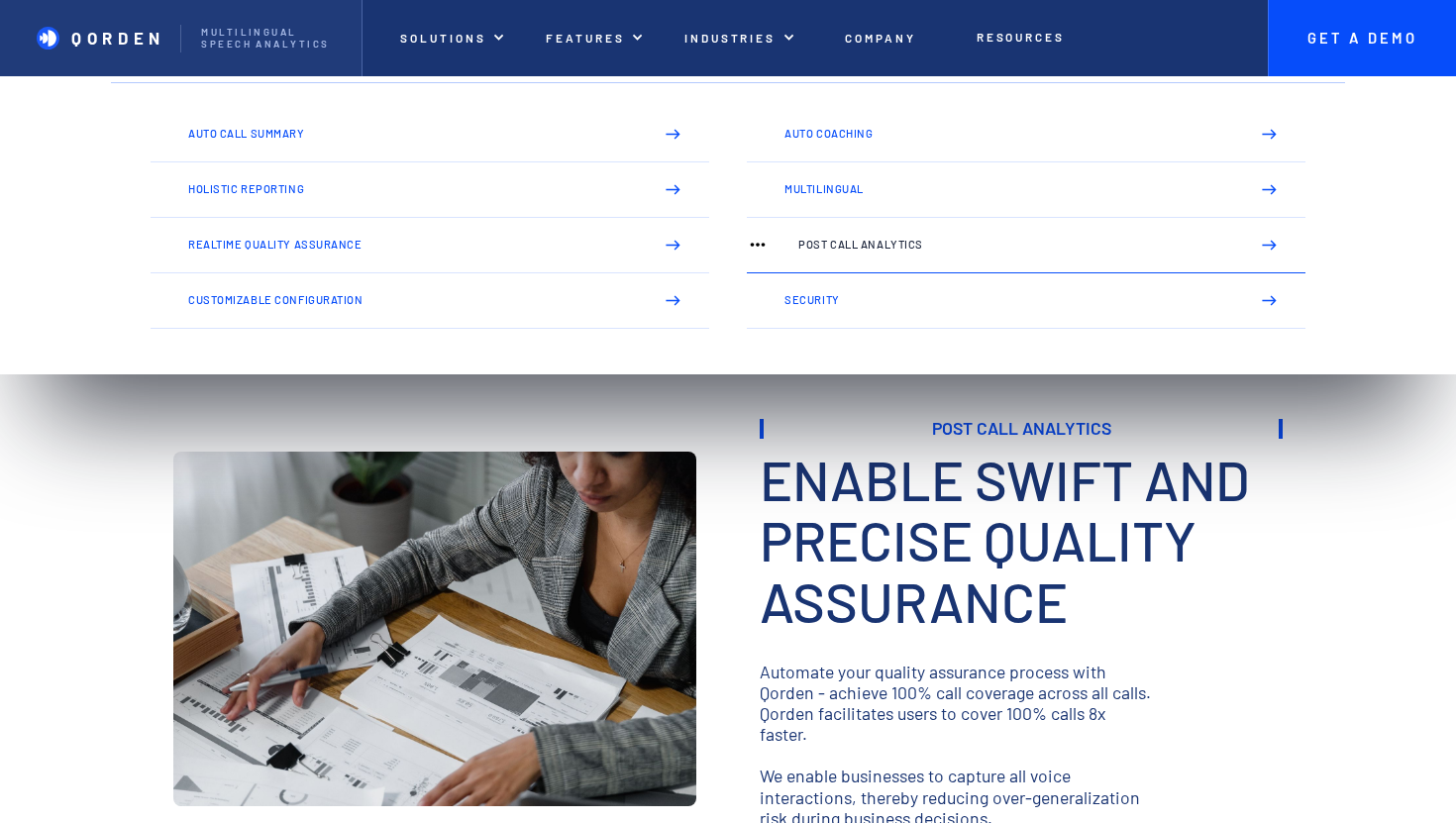 click on "Post Call Analytics" at bounding box center [1026, 246] 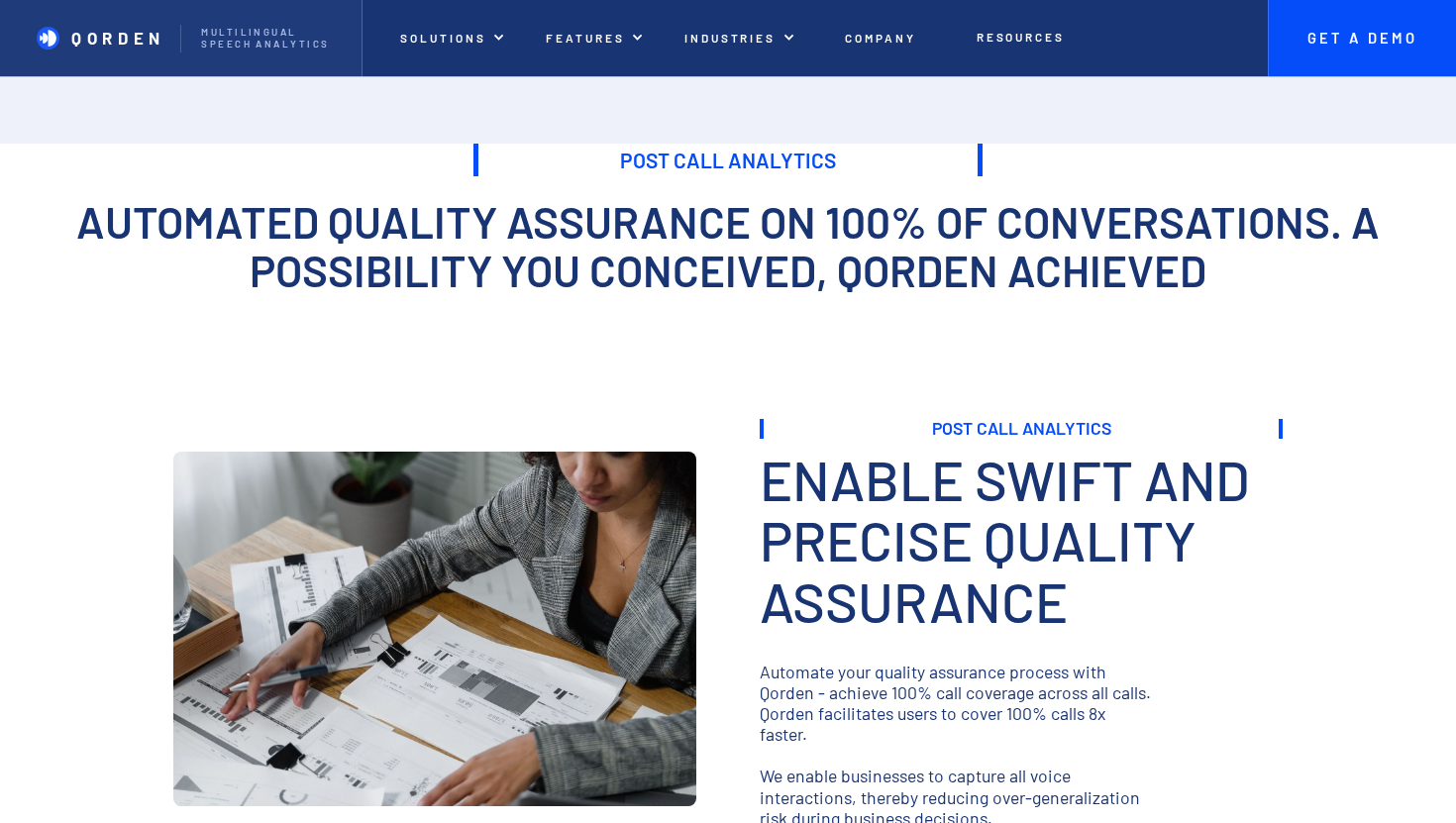 scroll, scrollTop: 0, scrollLeft: 0, axis: both 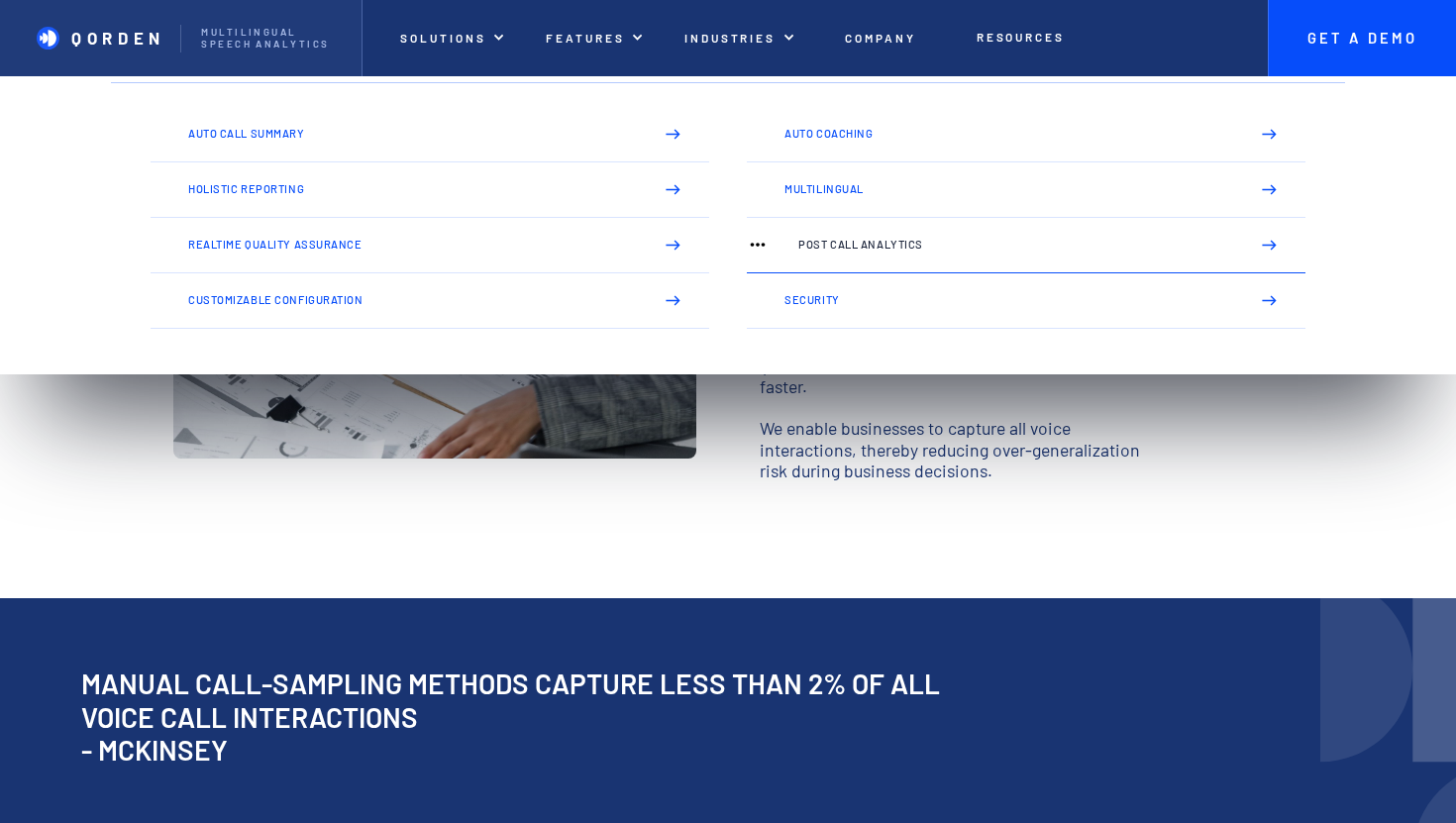 click on "Post Call Analytics" at bounding box center (1026, 246) 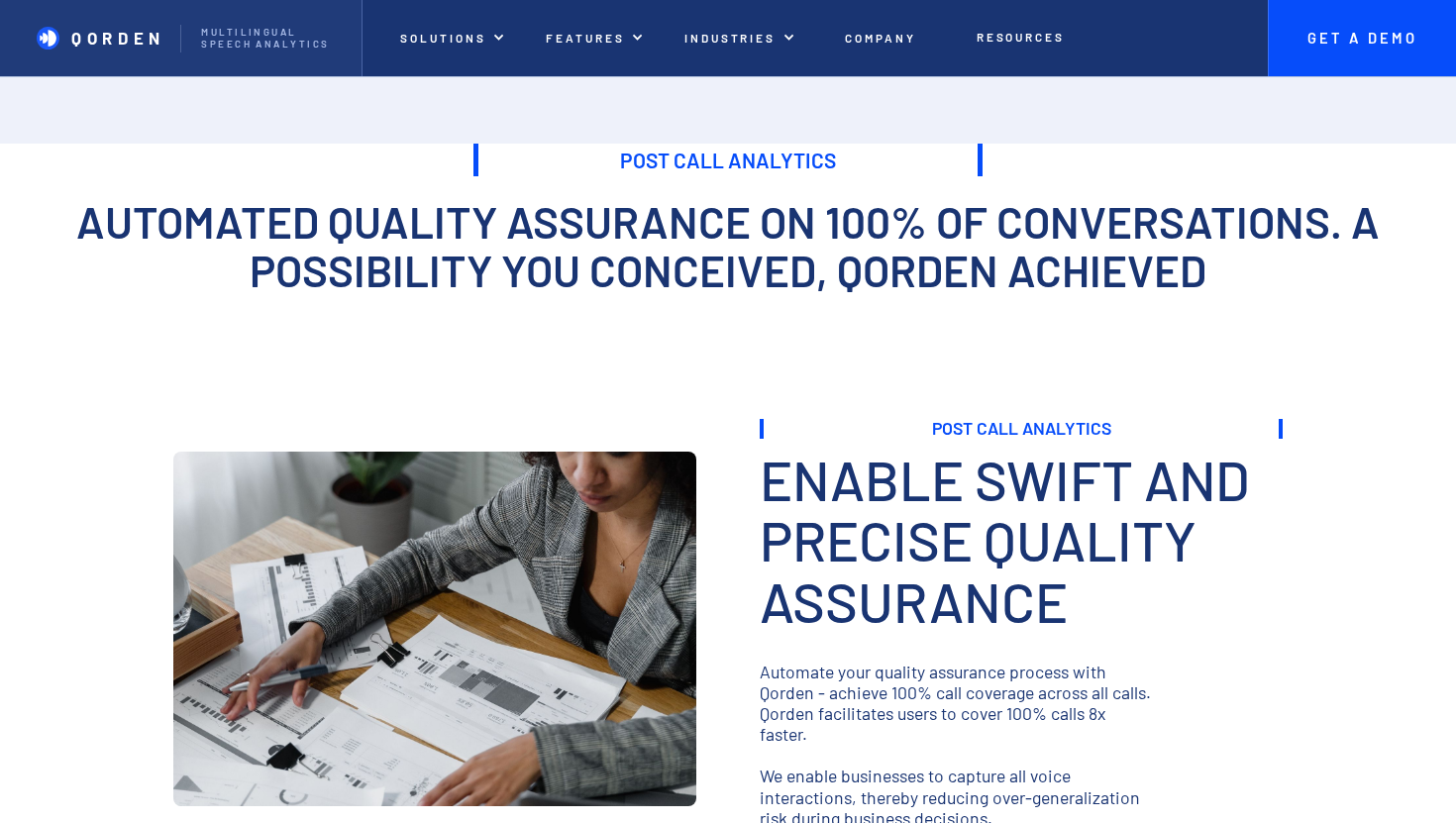 scroll, scrollTop: 0, scrollLeft: 0, axis: both 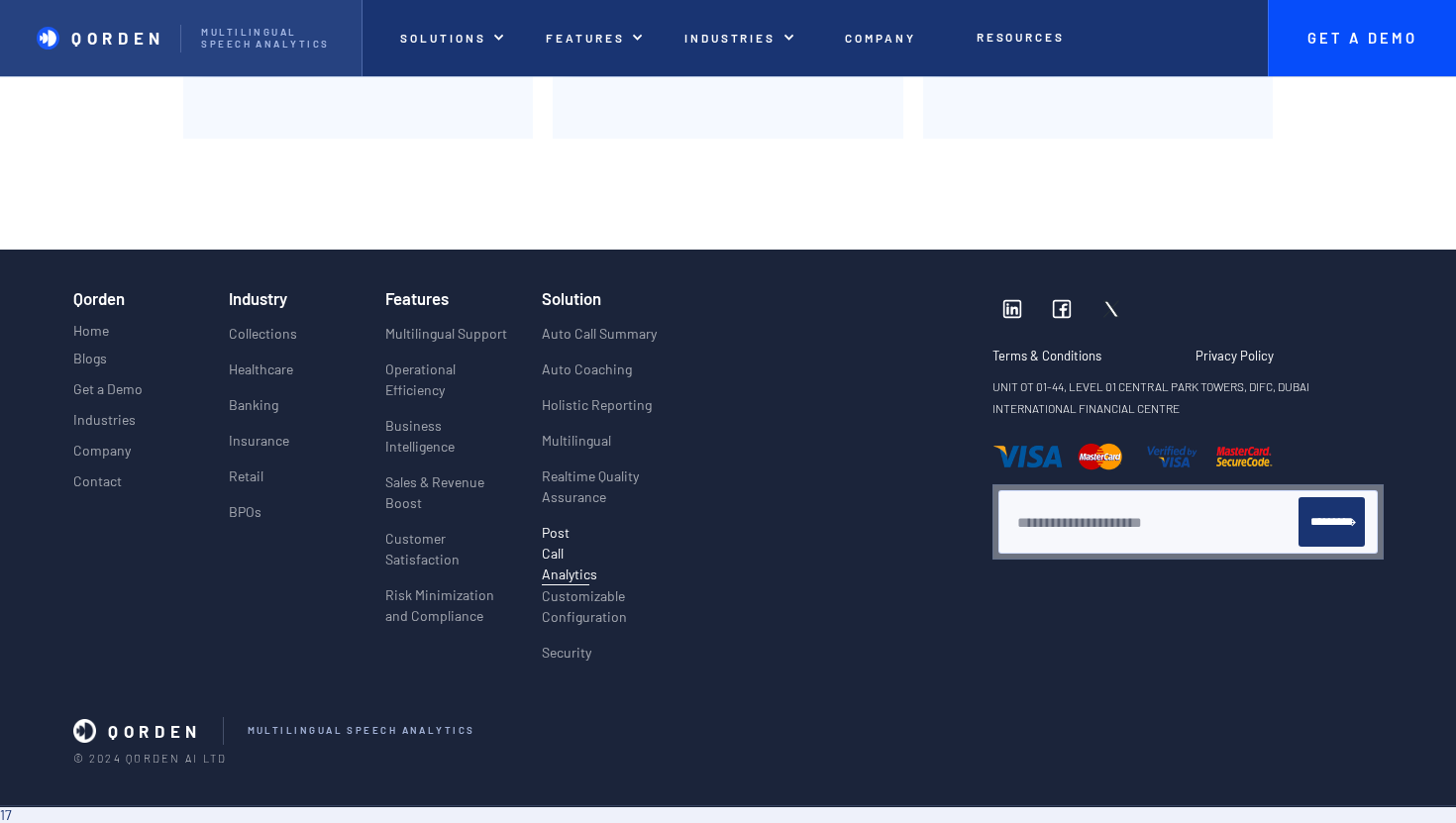 click on "QORDEN Multilingual Speech analytics" at bounding box center [181, 38] 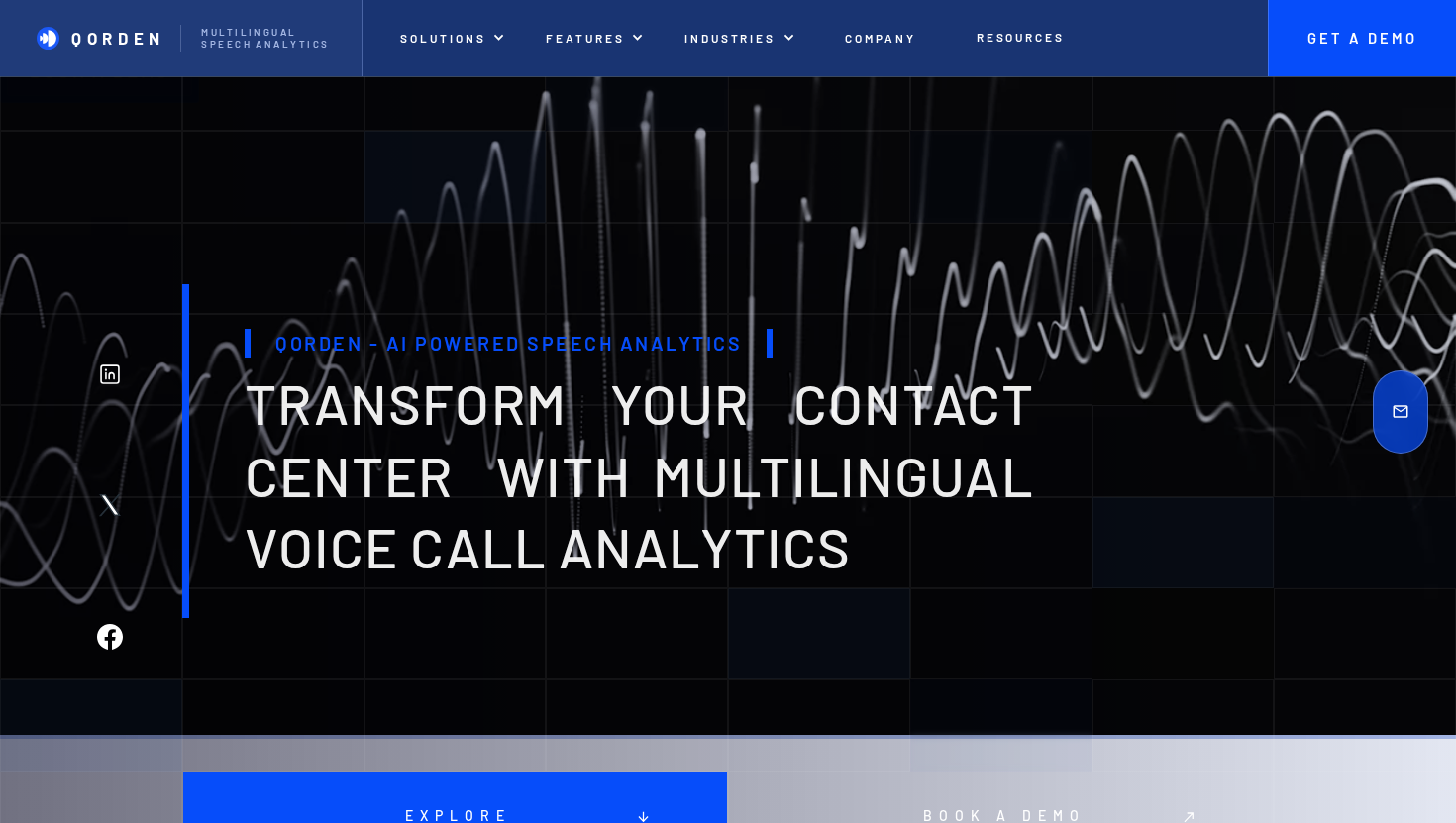scroll, scrollTop: 1405, scrollLeft: 0, axis: vertical 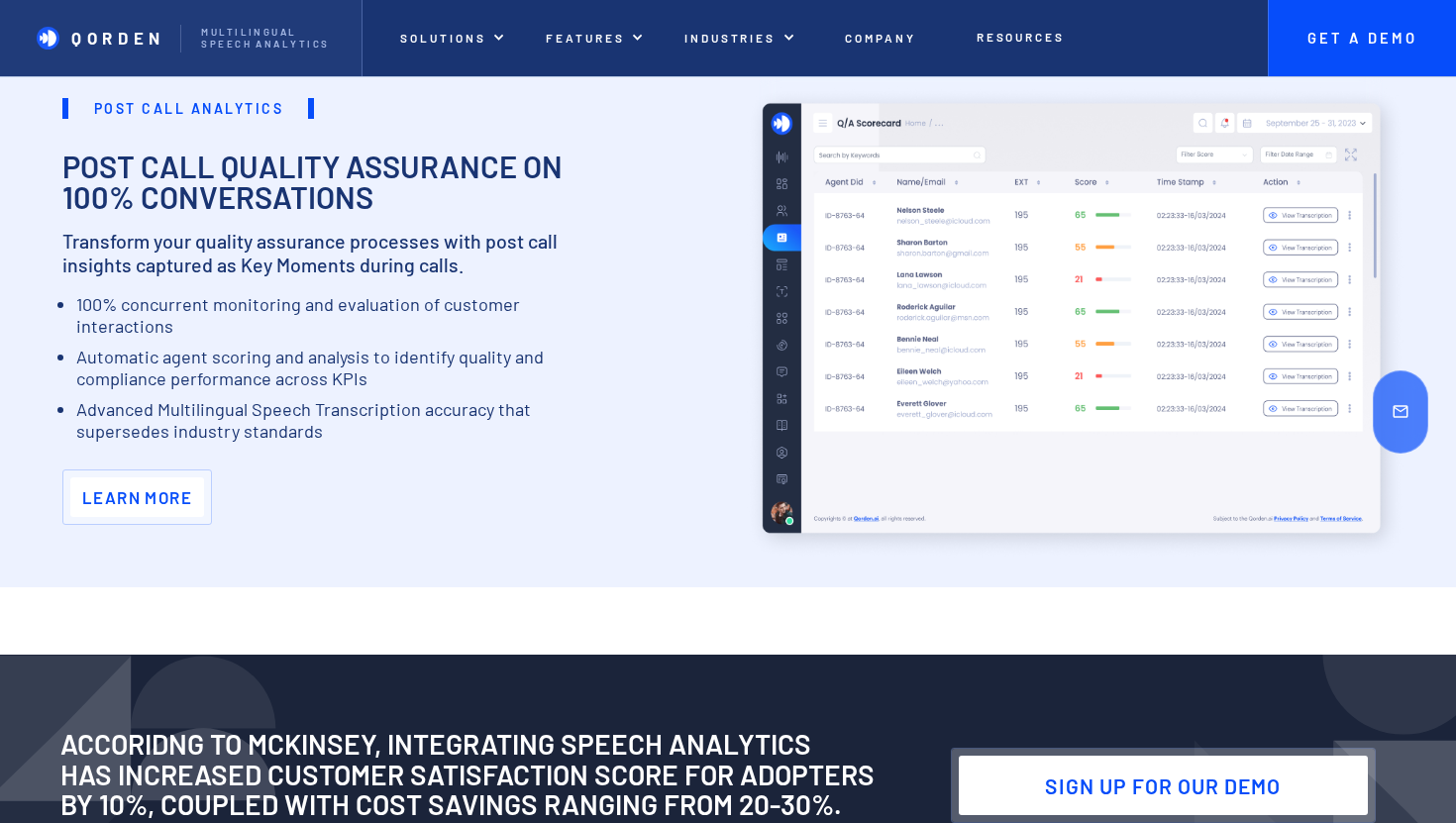 click on "Learn More" at bounding box center [137, 497] 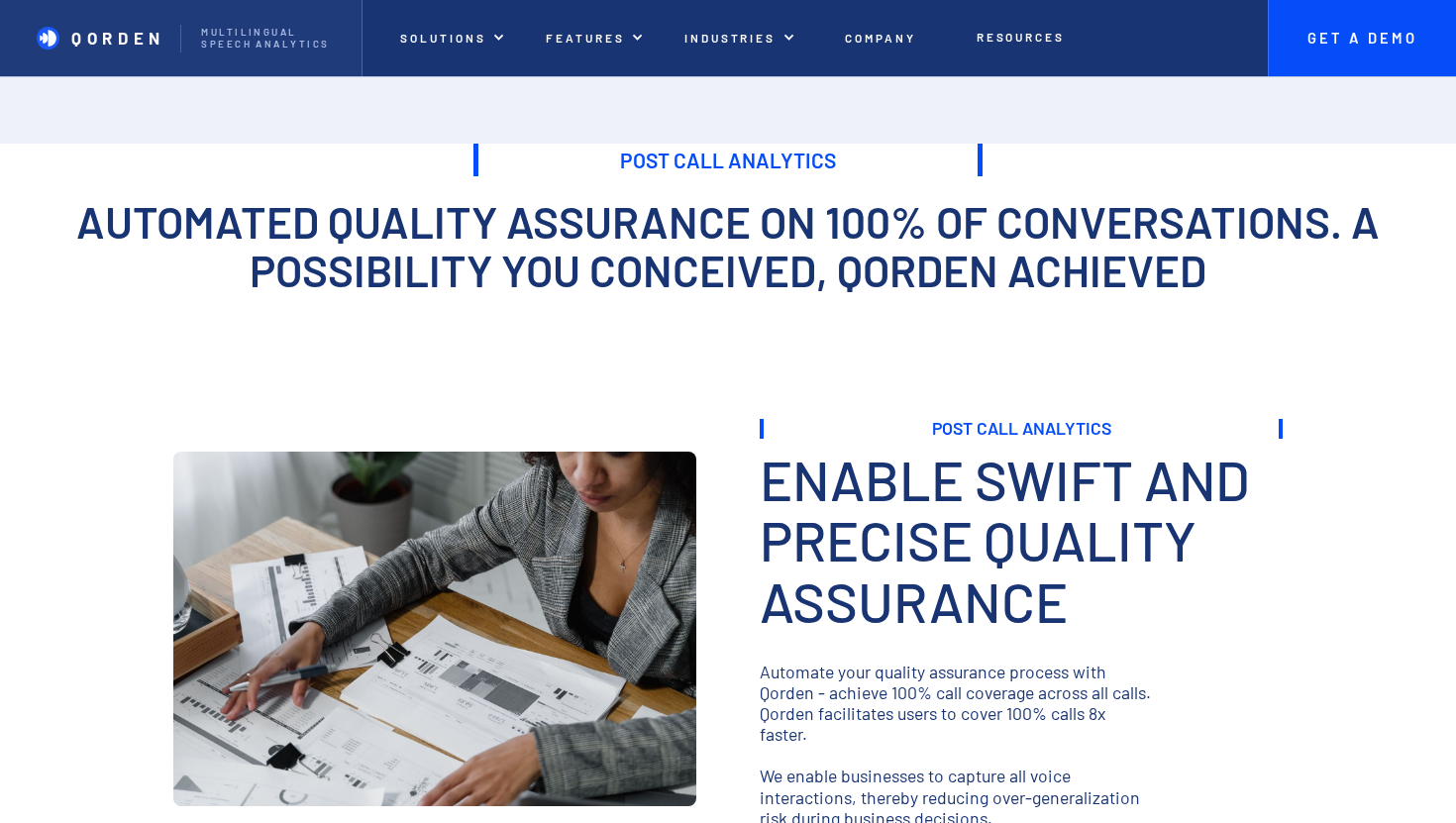 scroll, scrollTop: 1102, scrollLeft: 0, axis: vertical 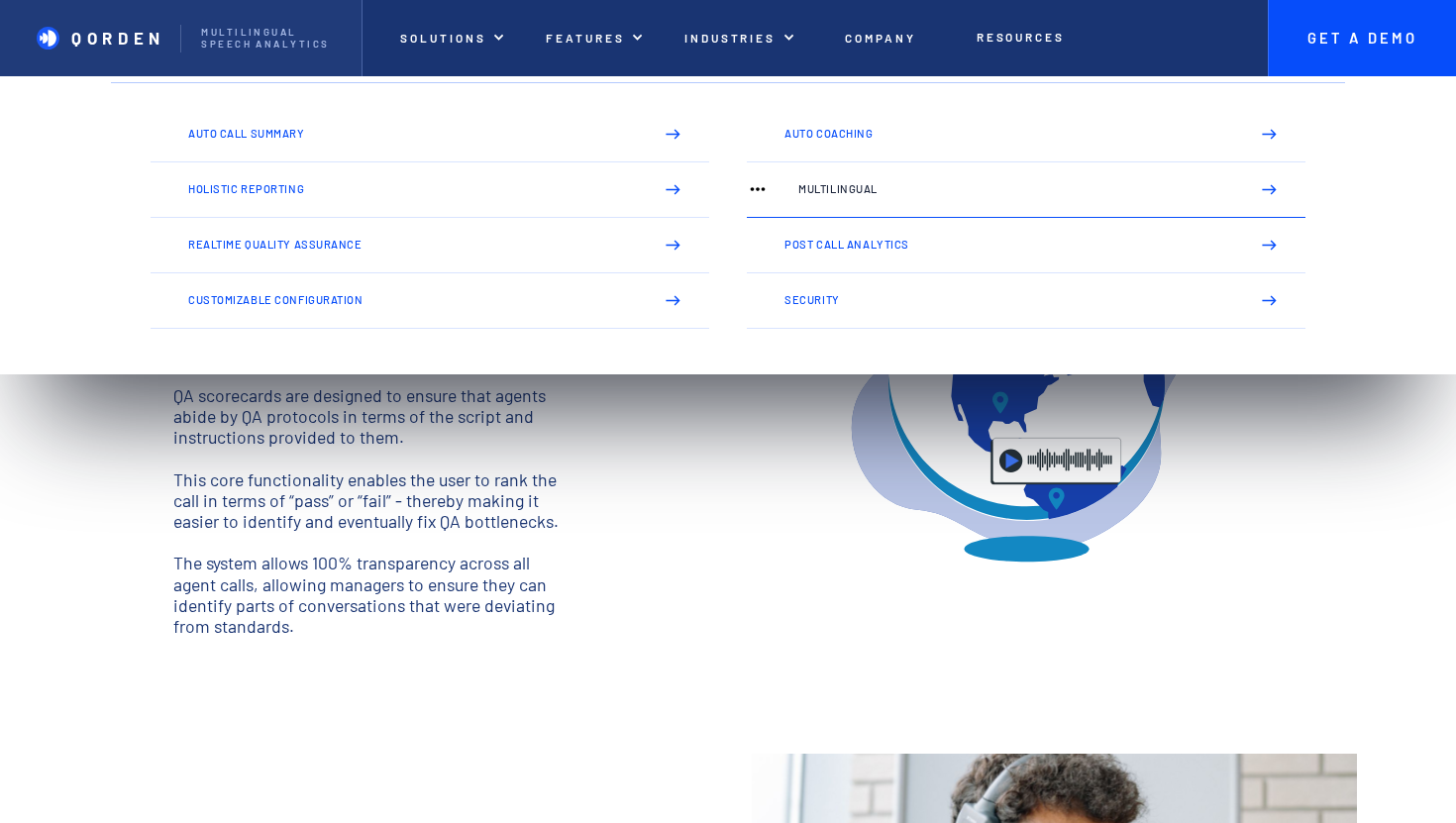 click on "Multilingual" at bounding box center [1026, 190] 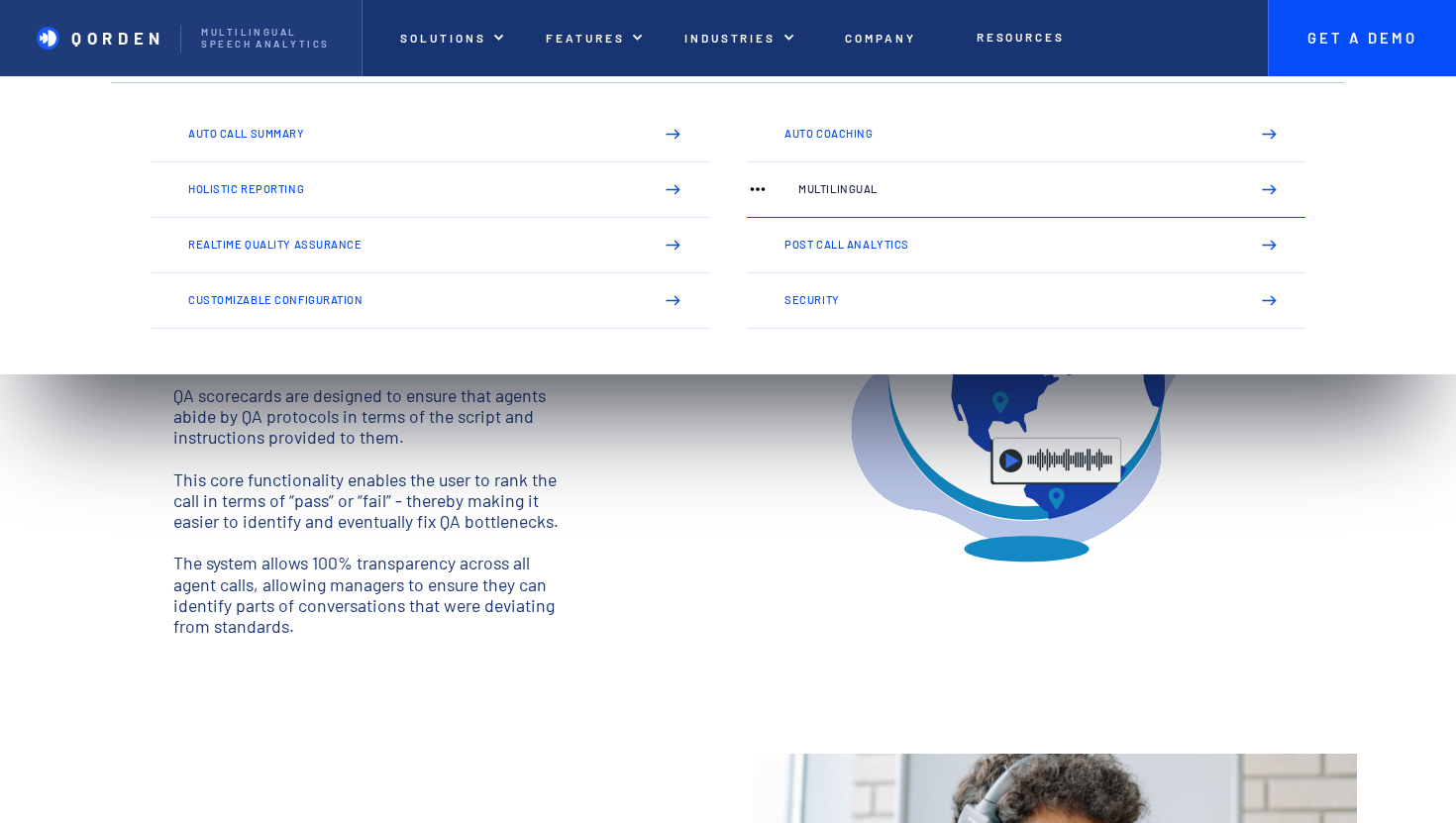 click on "Multilingual" at bounding box center (1015, 189) 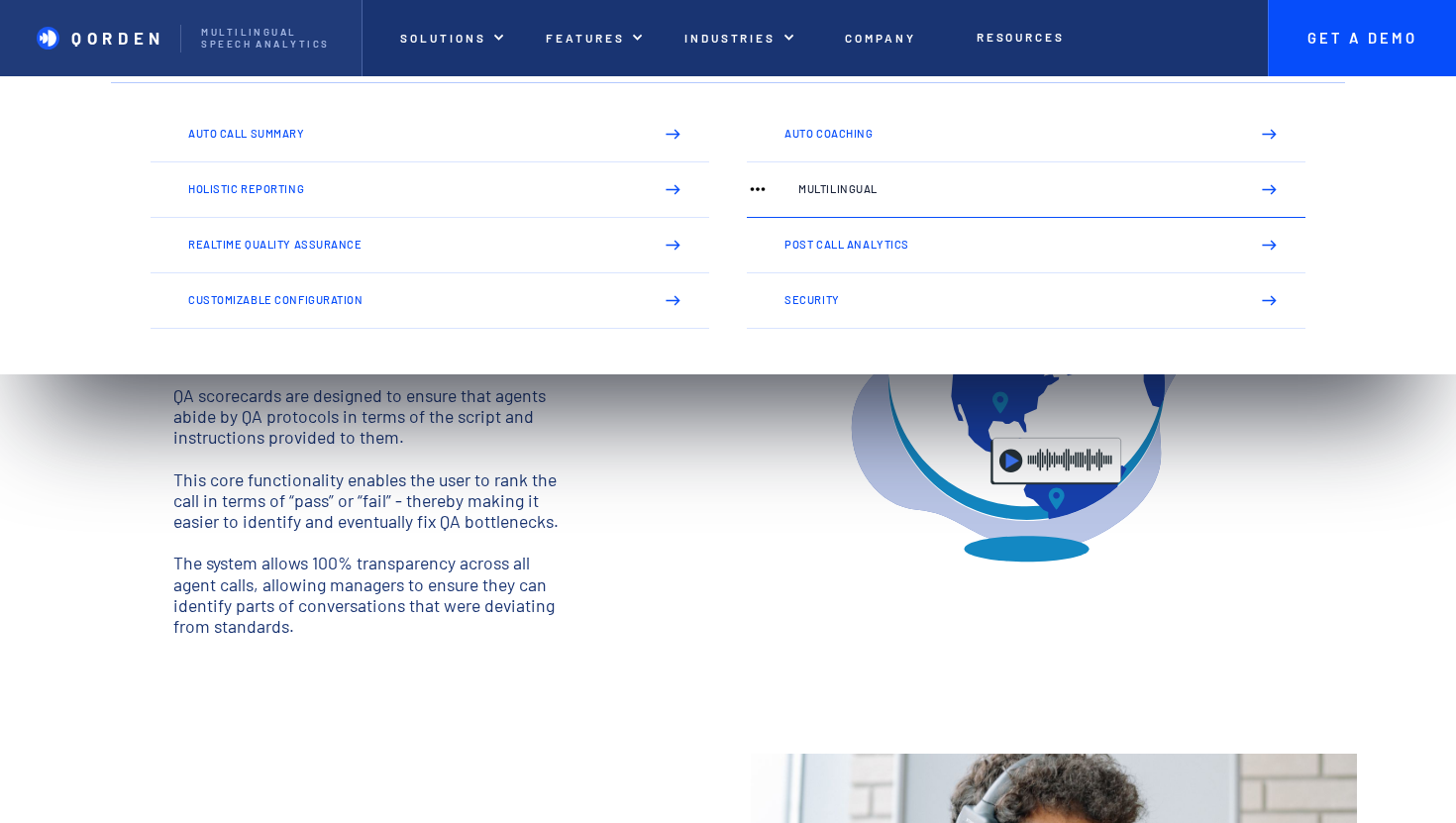 click on "Multilingual" at bounding box center [1026, 190] 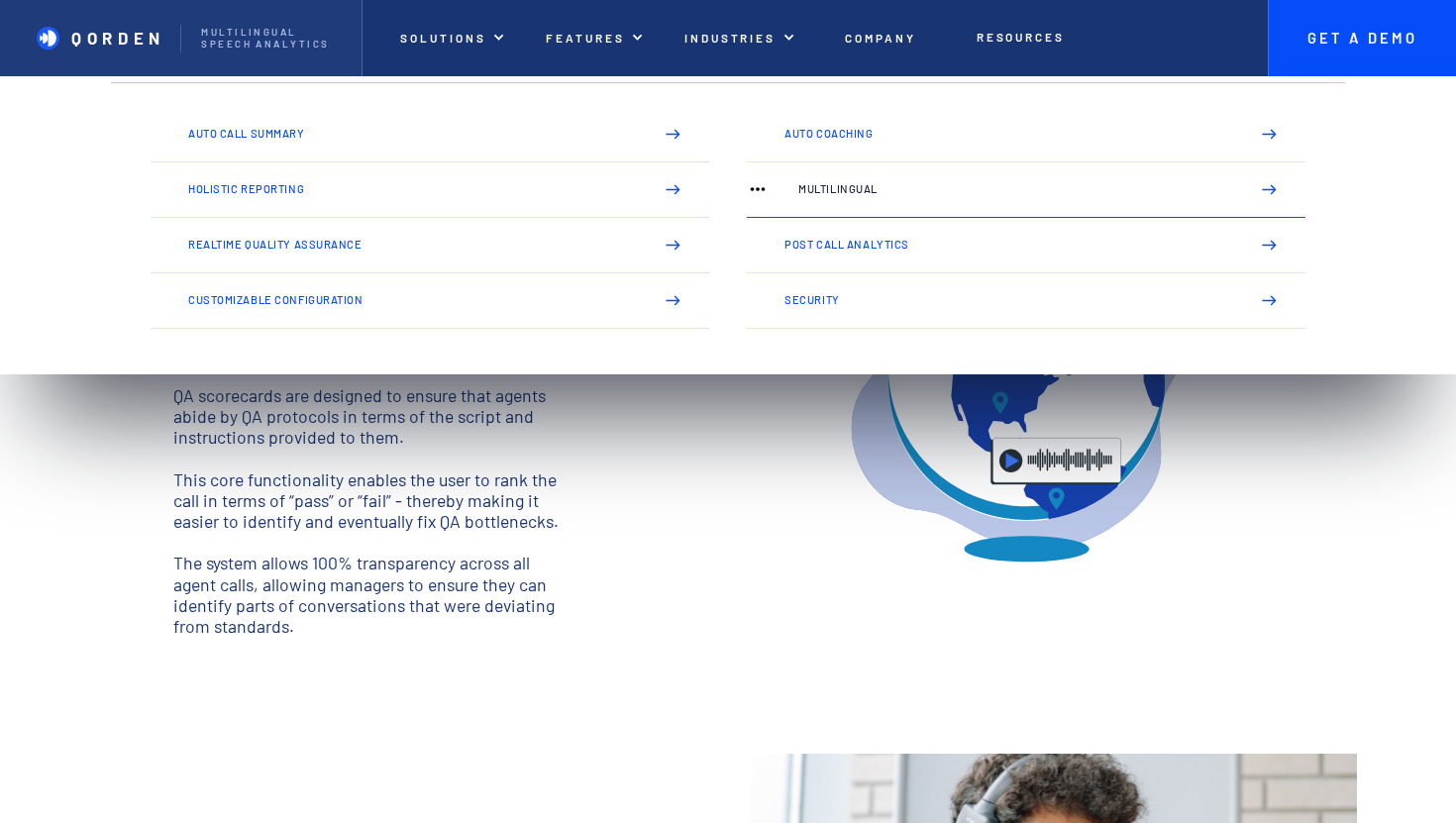 click on "Multilingual" at bounding box center (1026, 190) 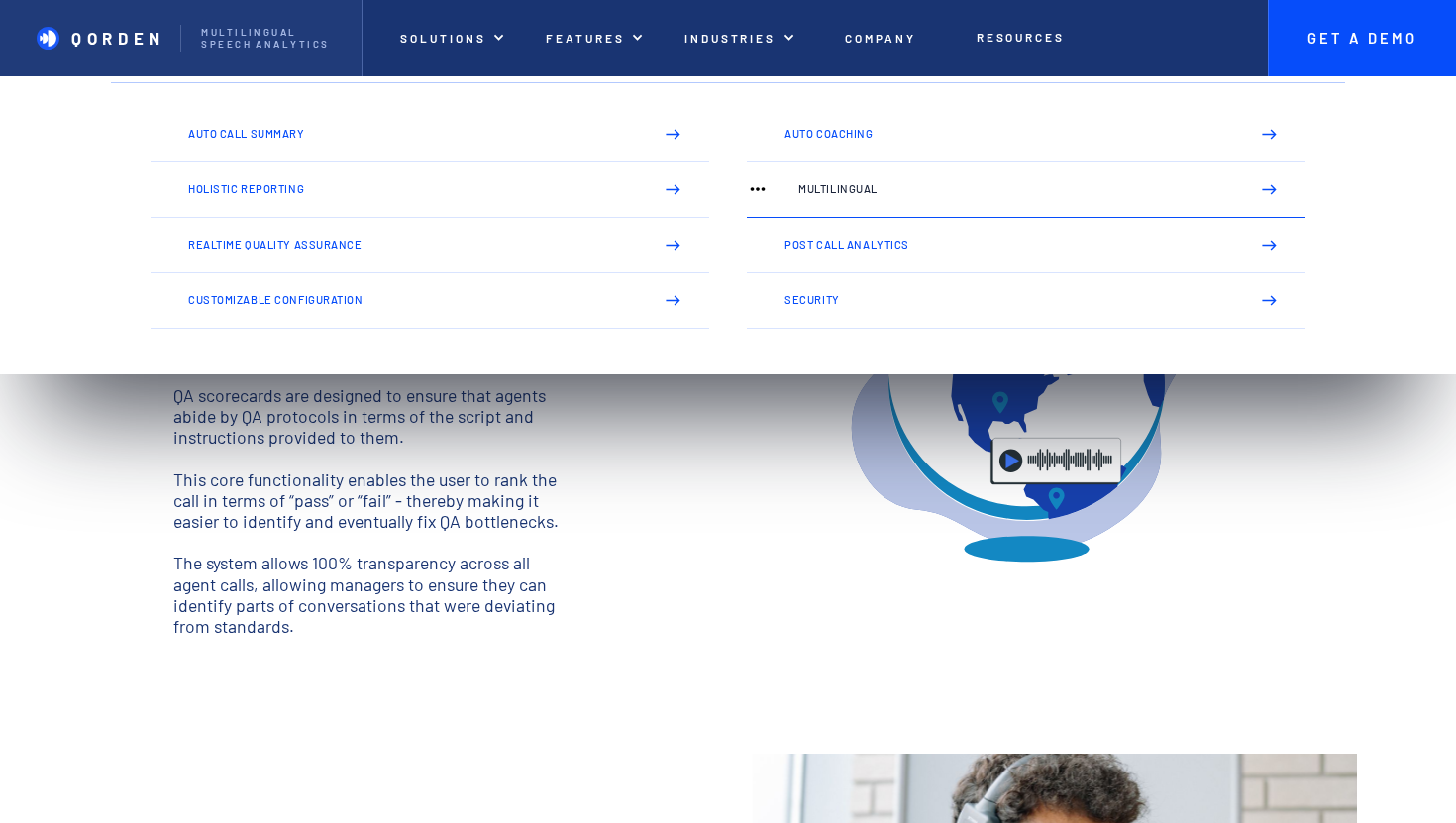 click on "Multilingual" at bounding box center (1026, 190) 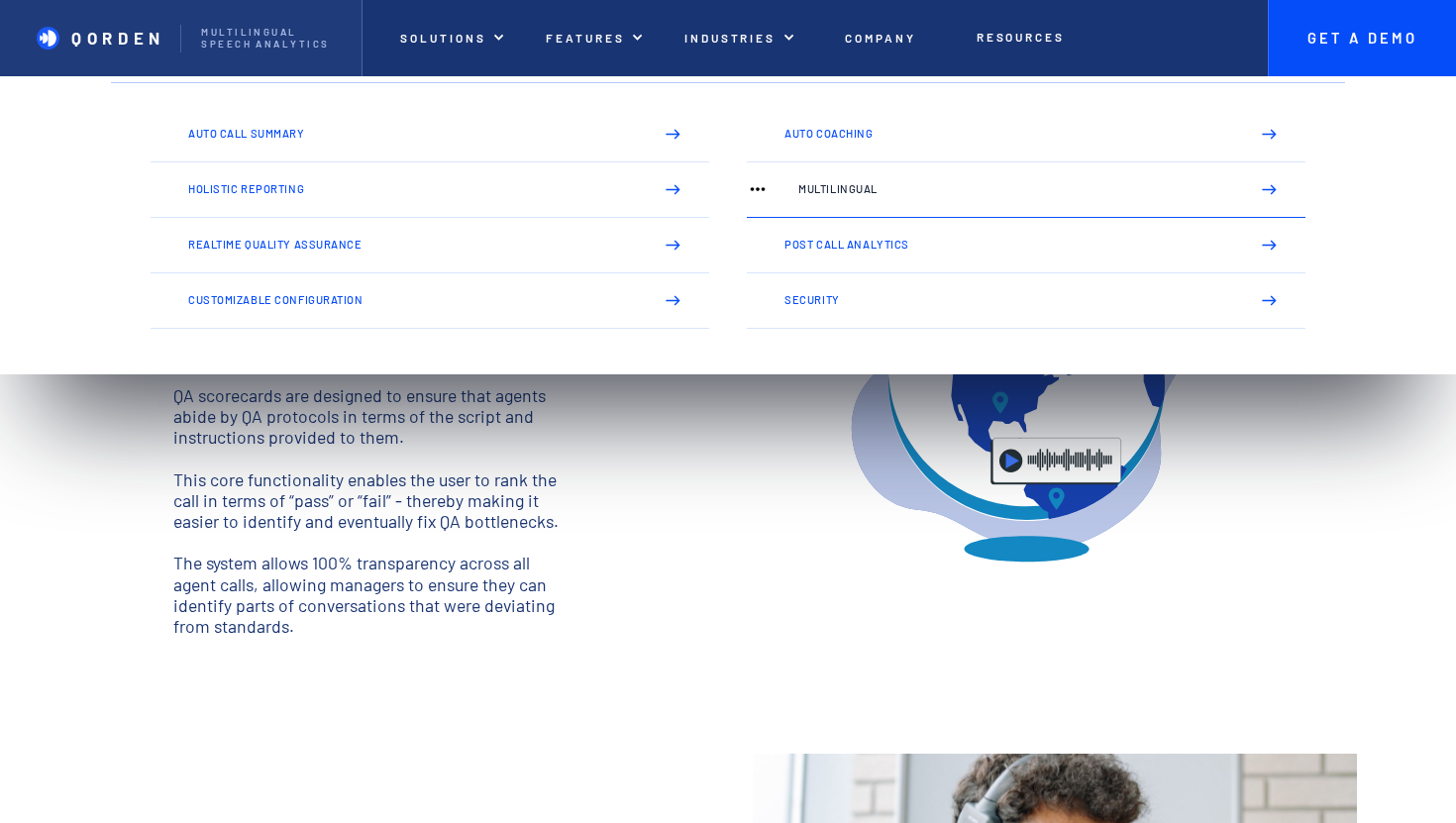 click on "Multilingual" at bounding box center [1026, 190] 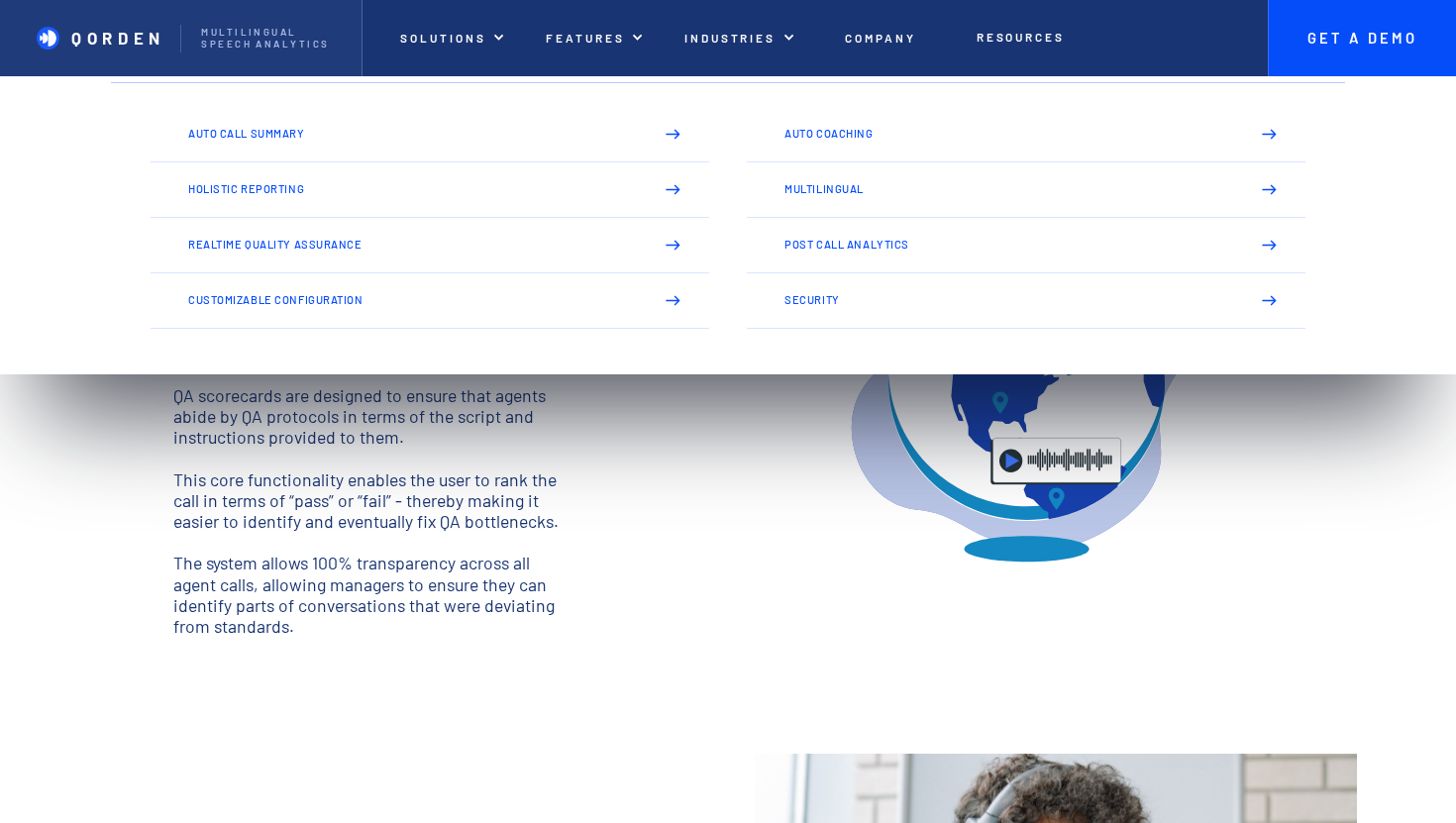 click at bounding box center [1021, 395] 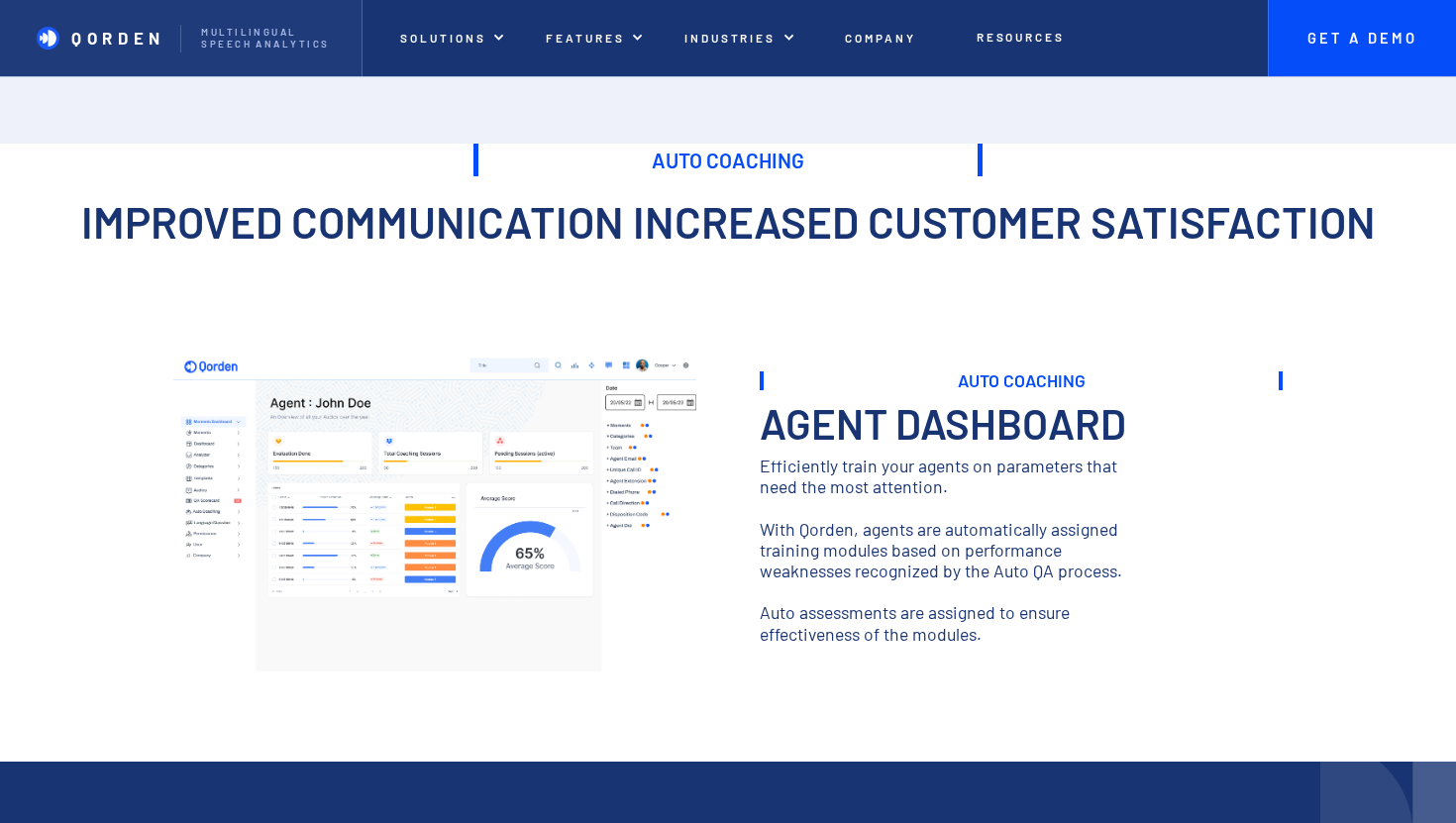 scroll, scrollTop: 0, scrollLeft: 0, axis: both 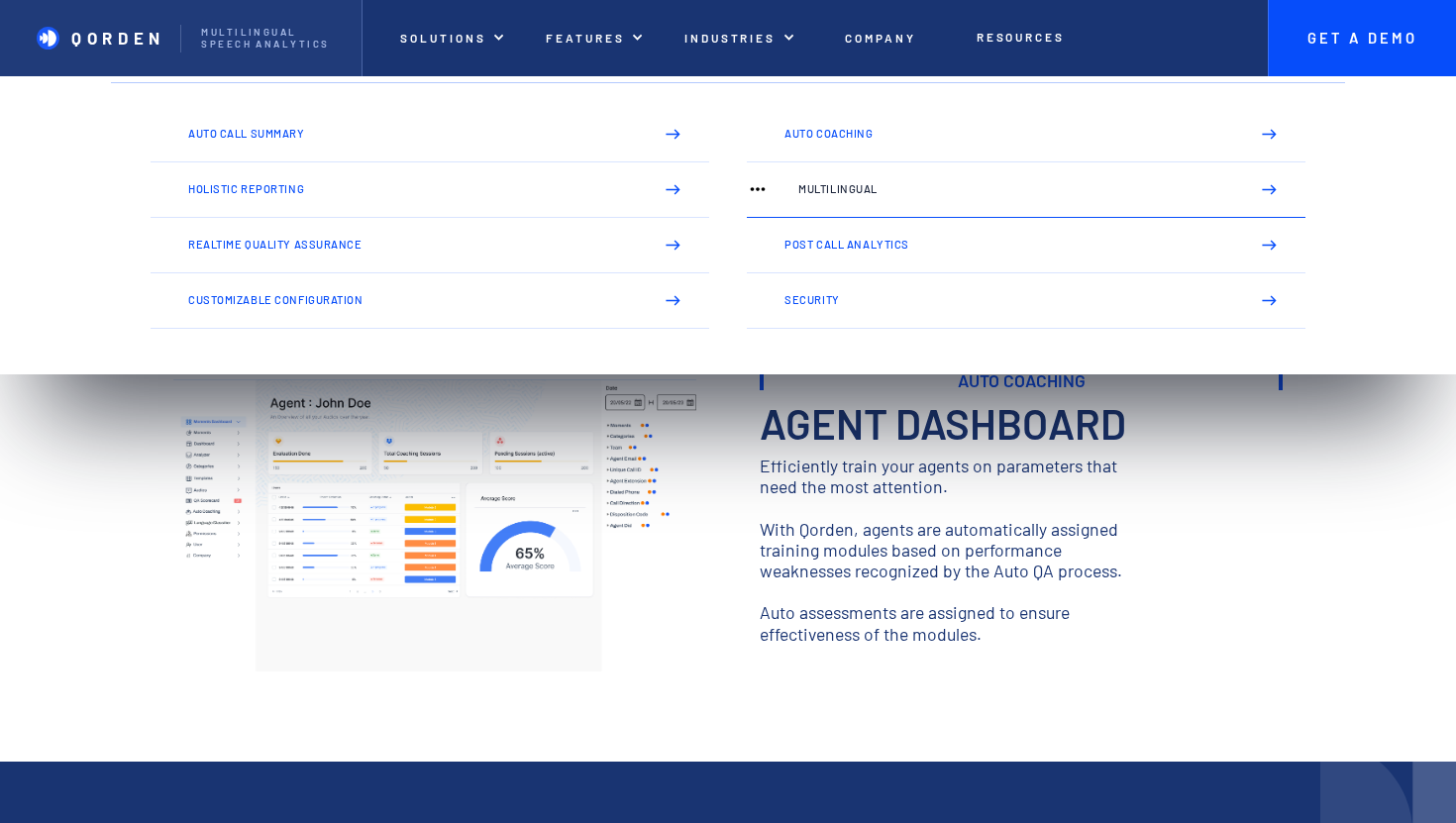 click on "Multilingual" at bounding box center [1026, 190] 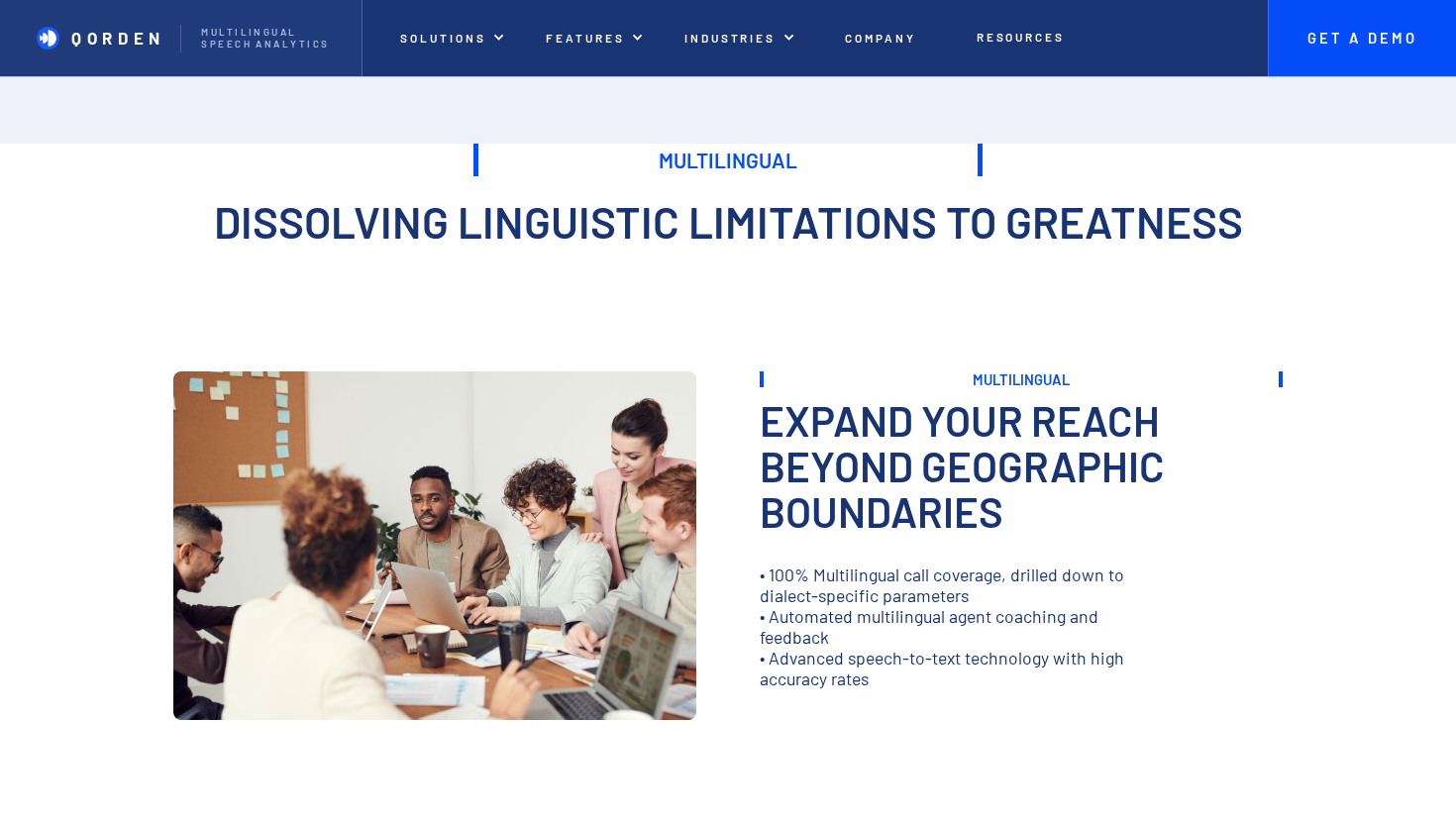 scroll, scrollTop: 0, scrollLeft: 0, axis: both 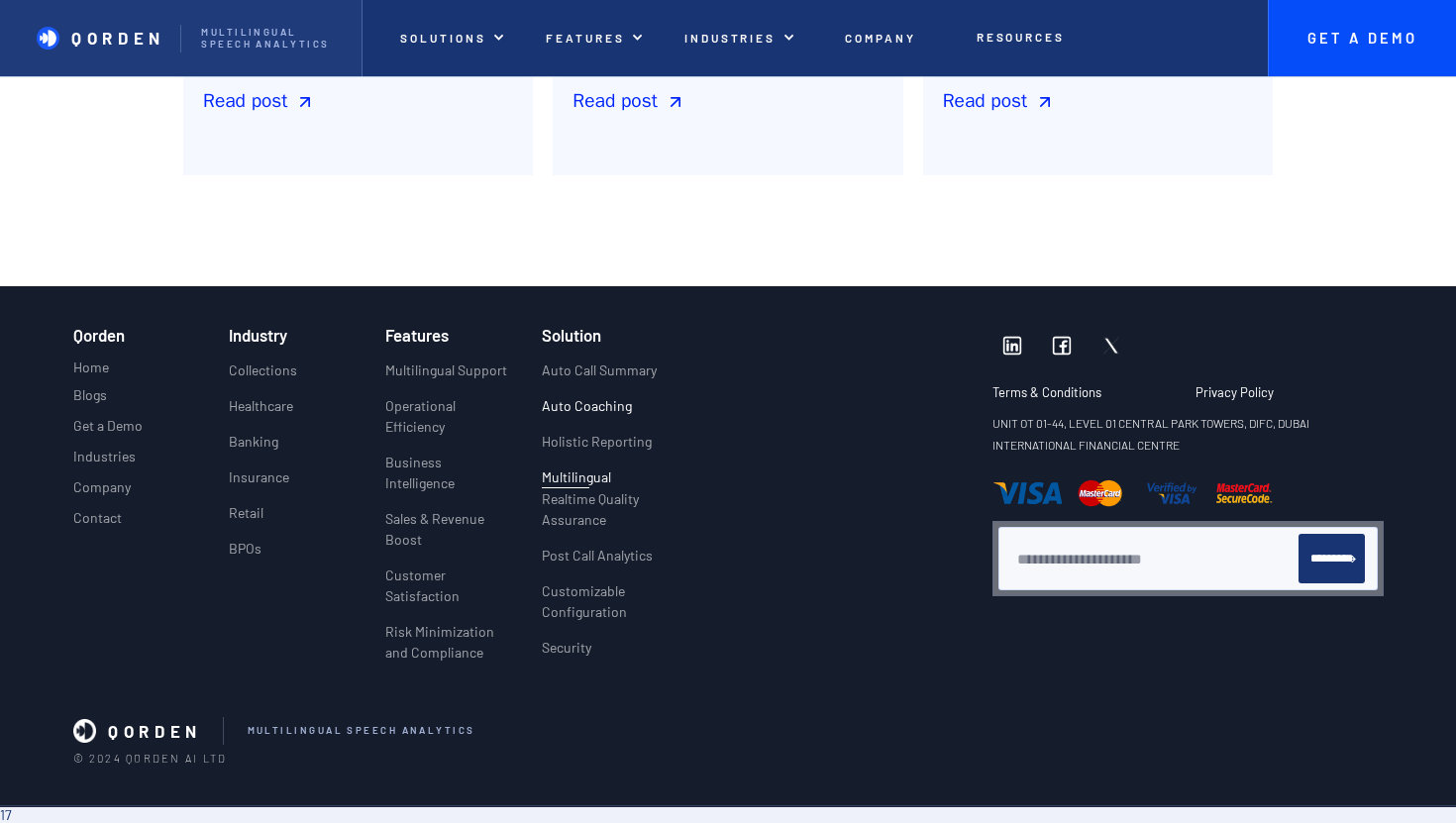click on "Auto Coaching" at bounding box center (586, 405) 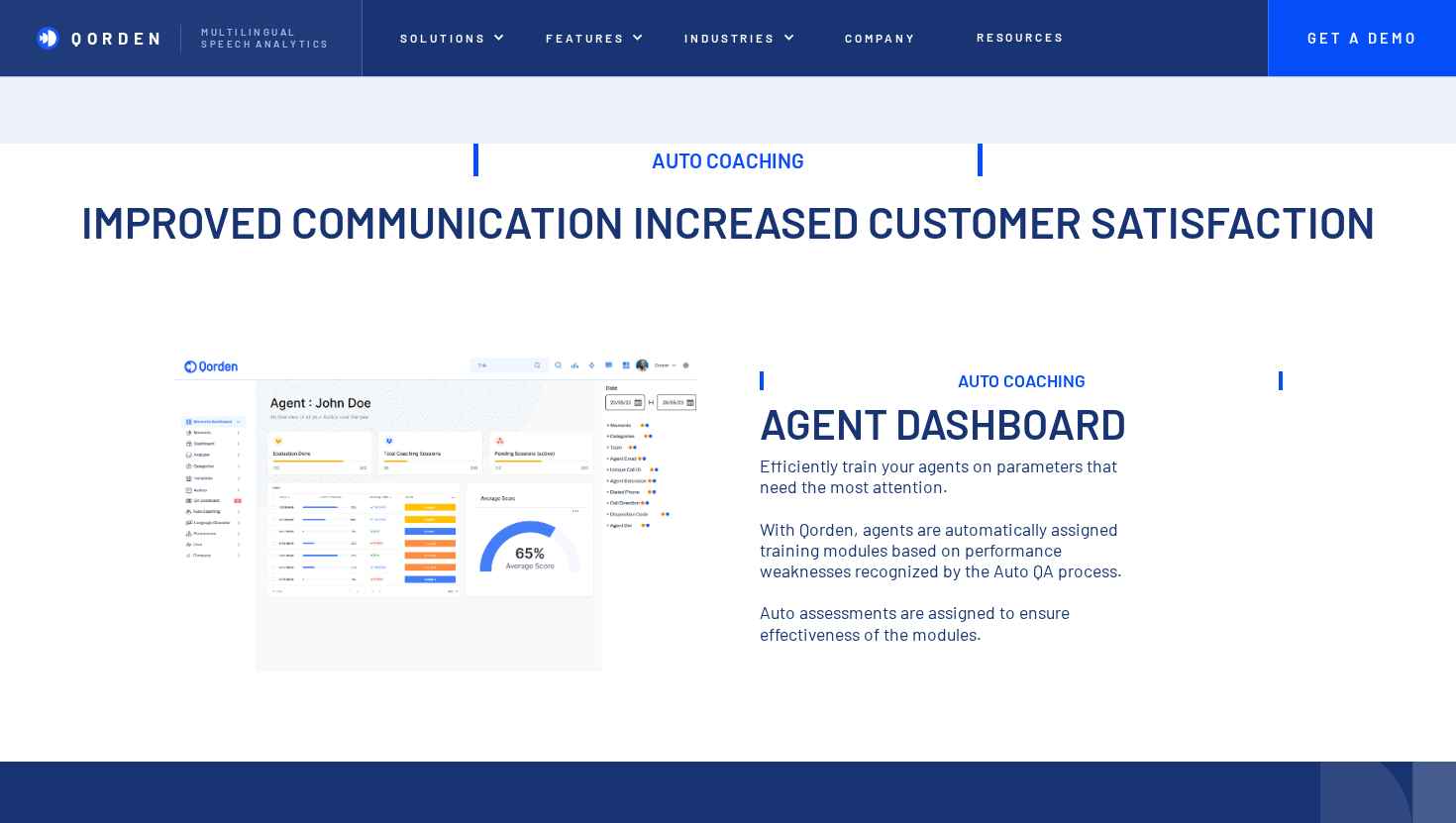 scroll, scrollTop: 0, scrollLeft: 0, axis: both 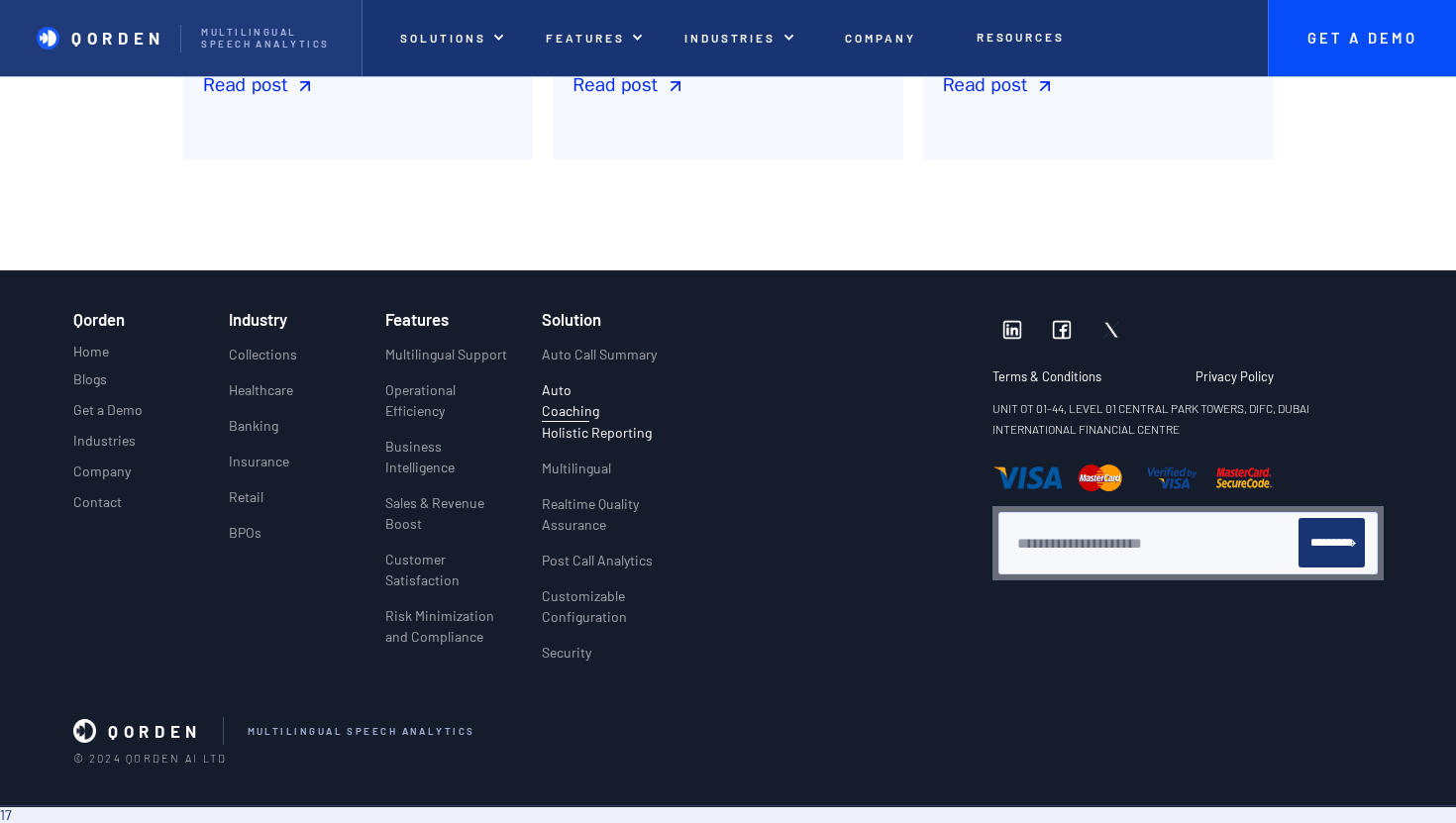 click on "Holistic Reporting" at bounding box center (596, 432) 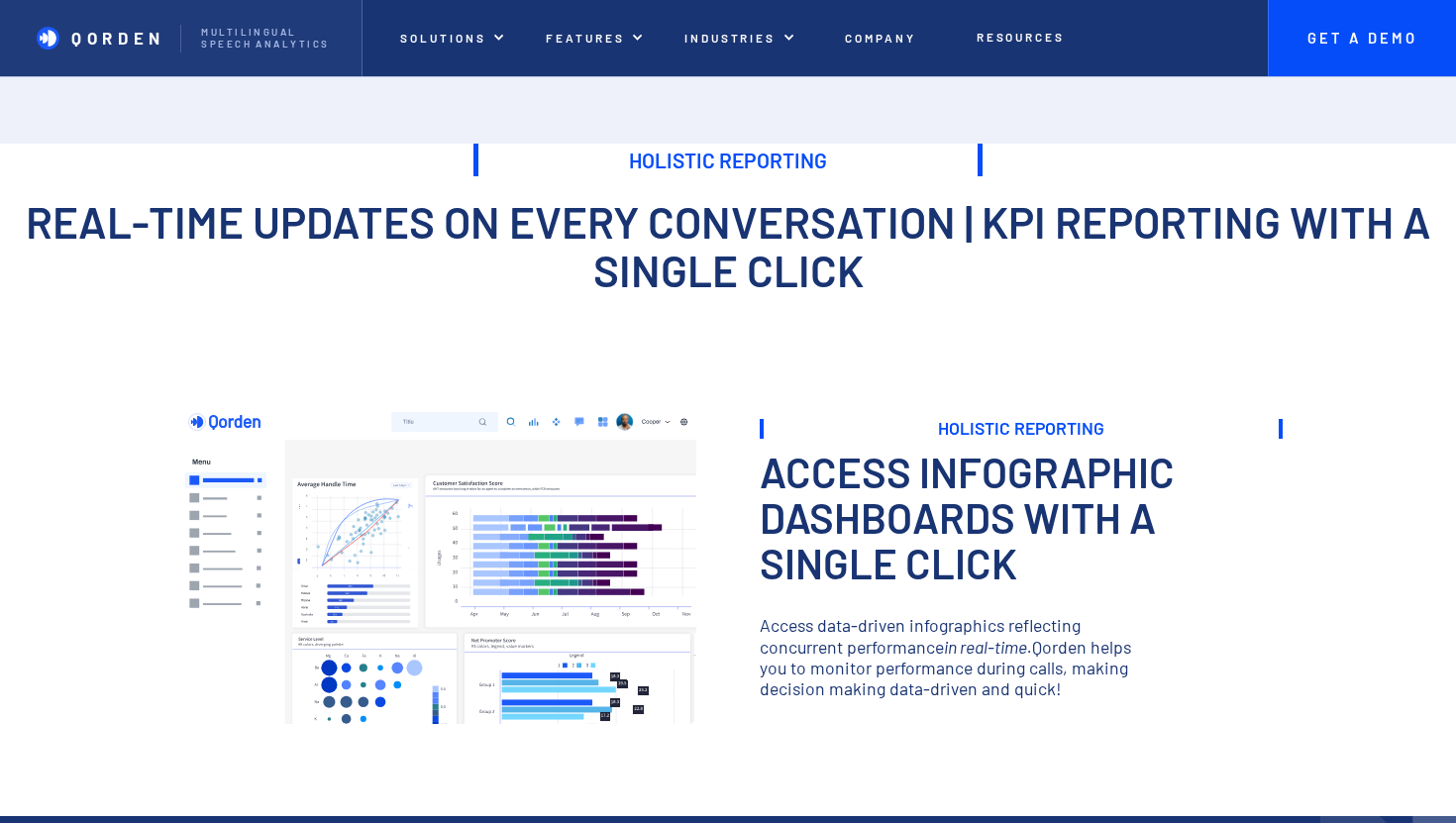 scroll, scrollTop: 0, scrollLeft: 0, axis: both 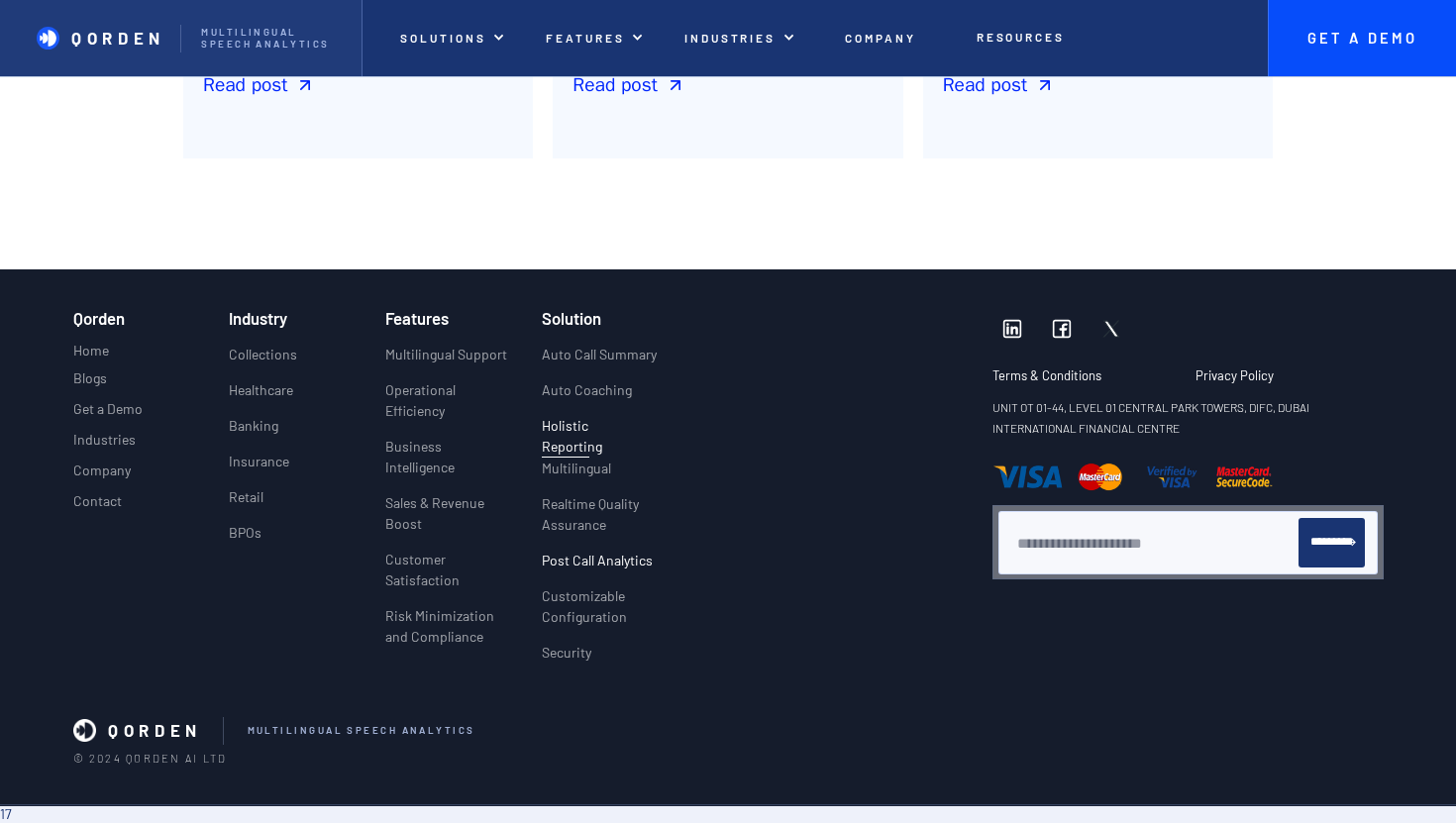 click on "Post Call Analytics" at bounding box center (597, 560) 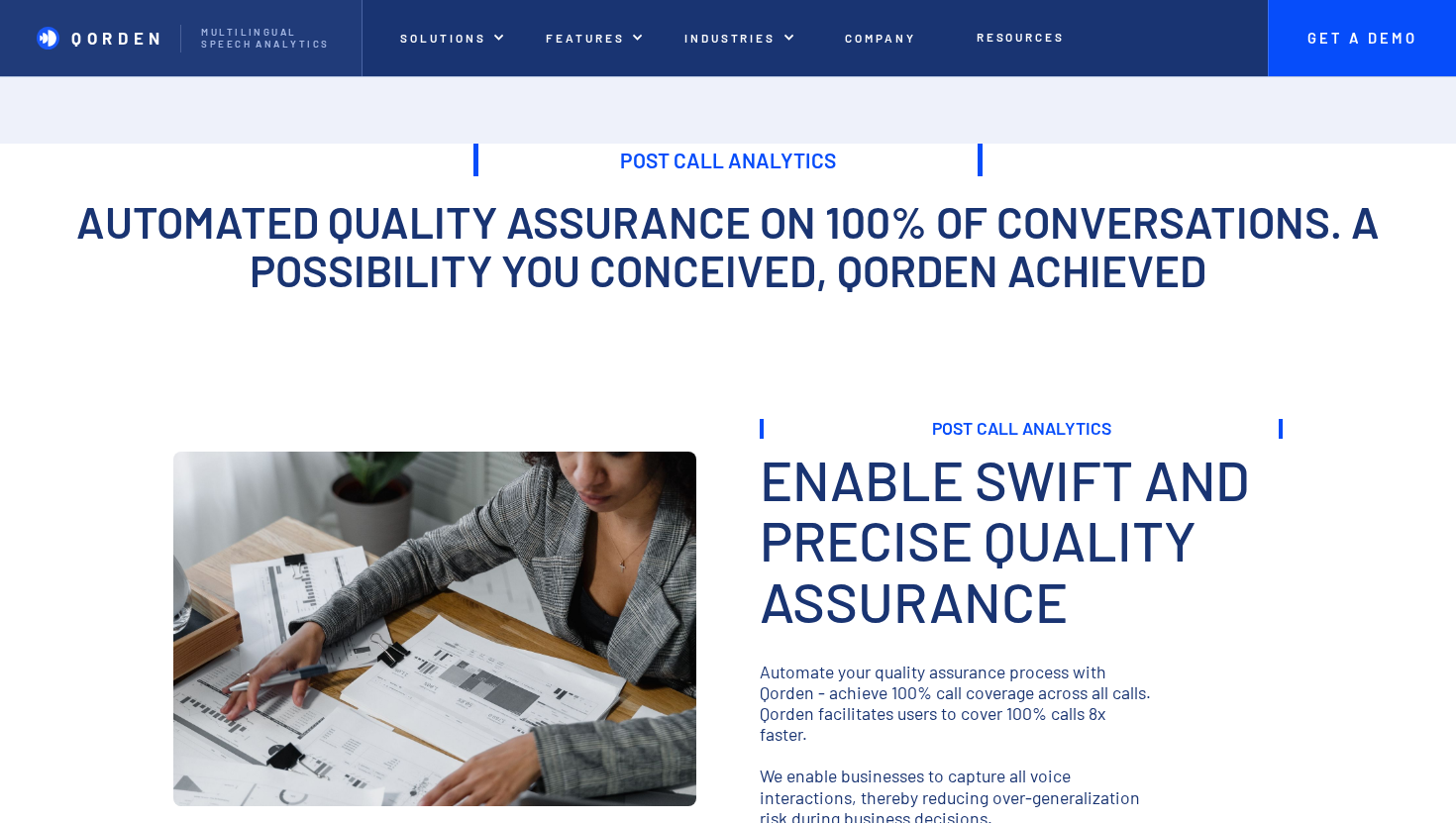 scroll, scrollTop: 0, scrollLeft: 0, axis: both 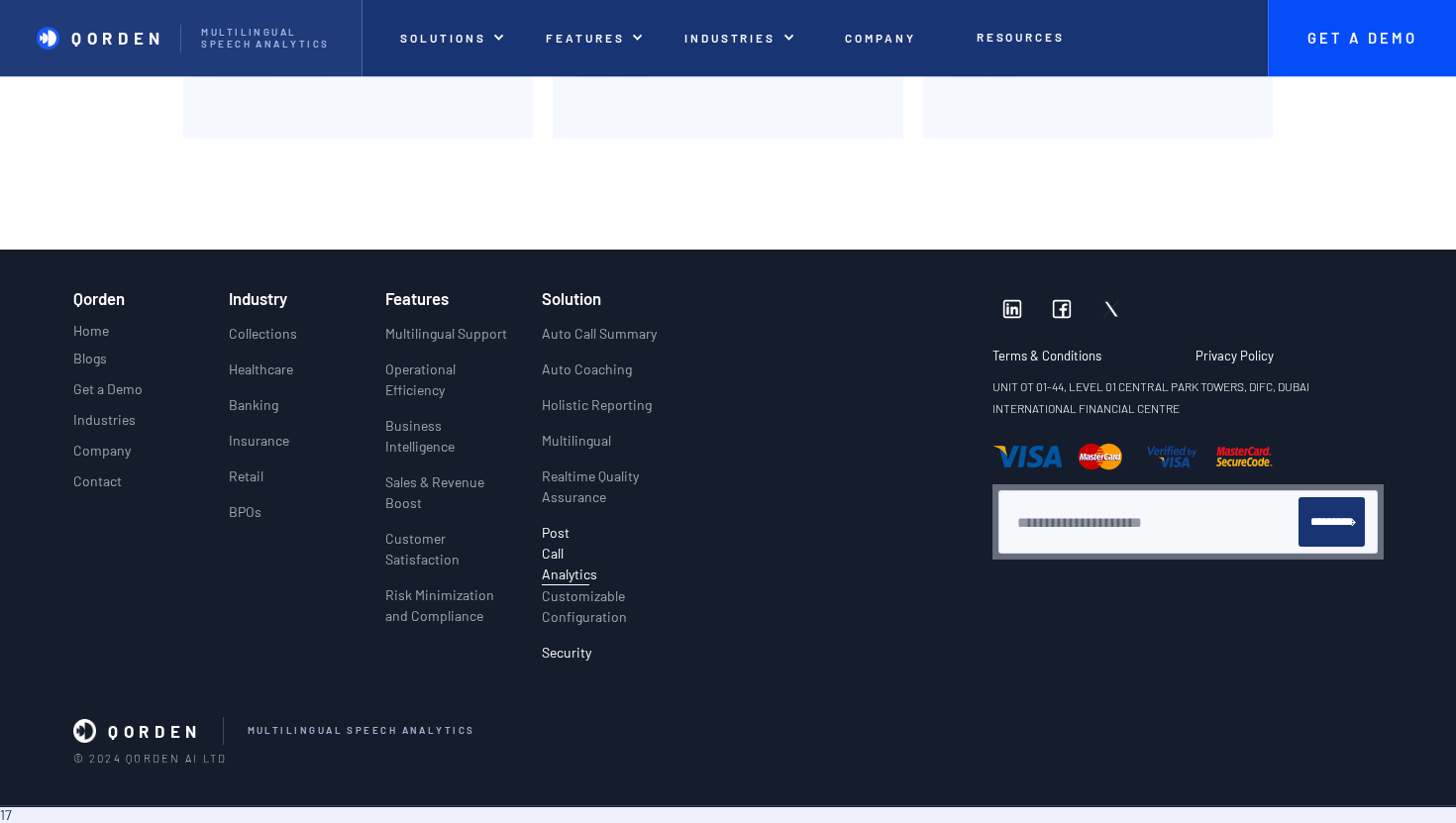 click on "Security" at bounding box center (567, 652) 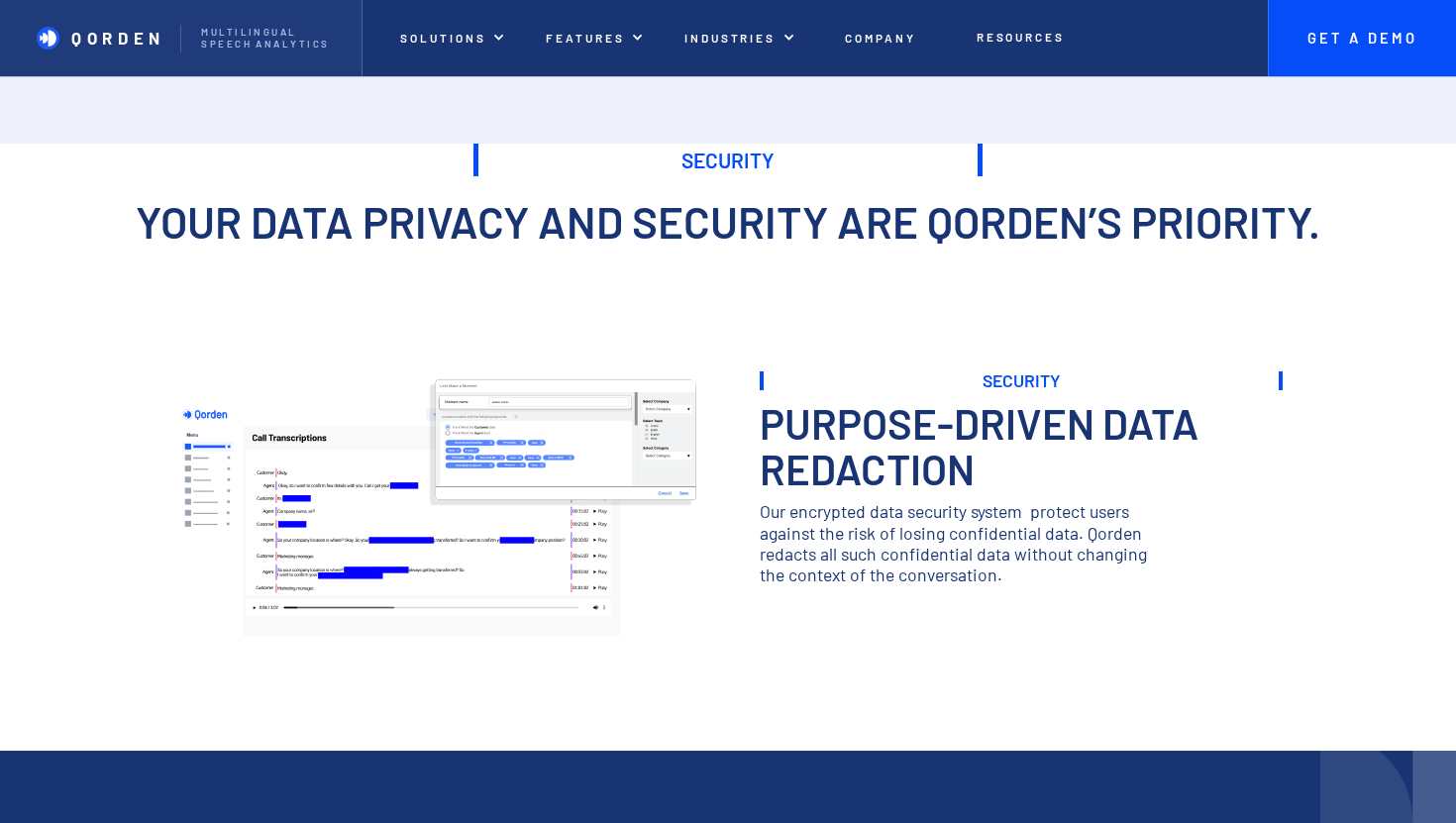 scroll, scrollTop: 0, scrollLeft: 0, axis: both 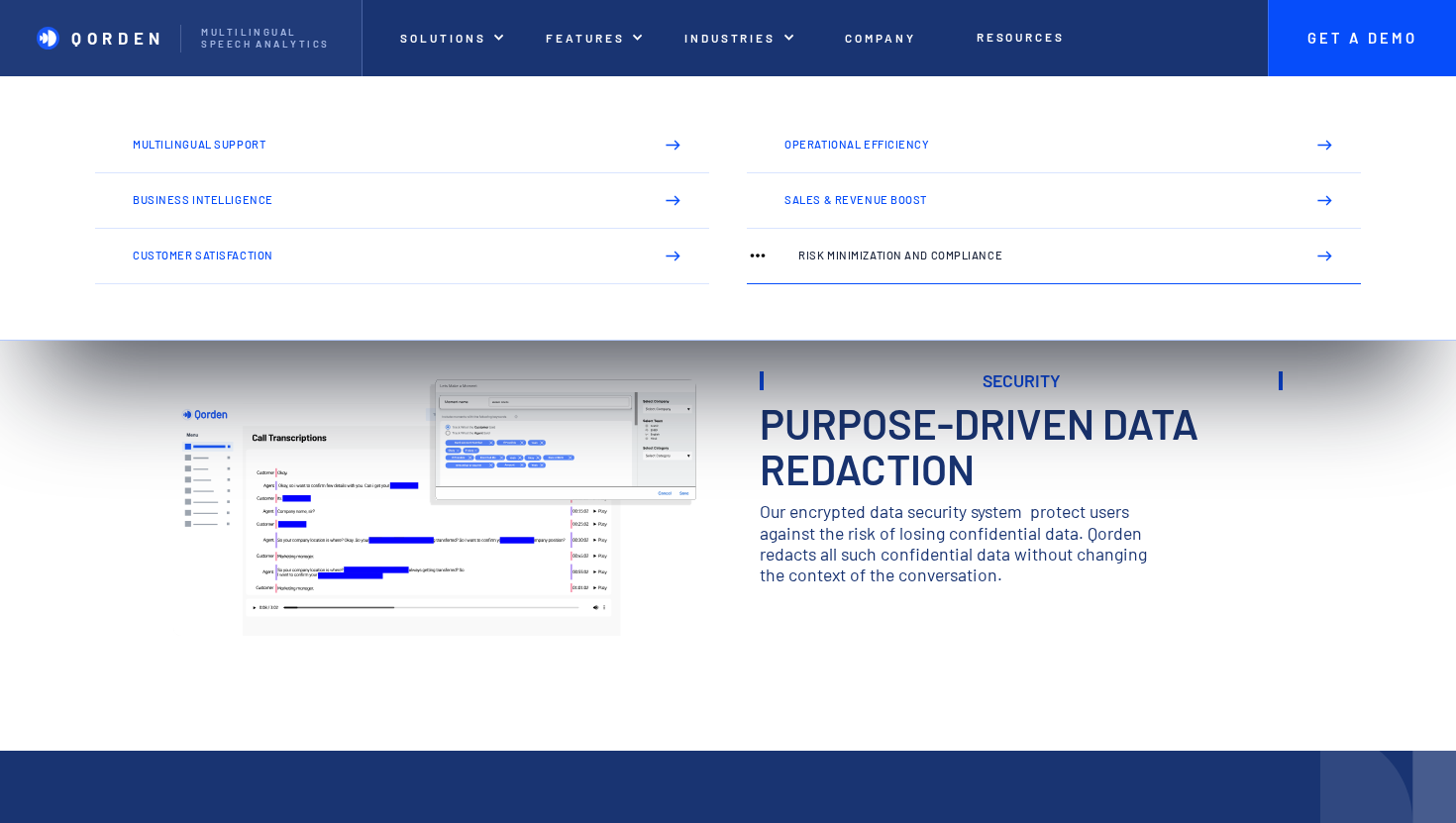 click on "Risk Minimization and Compliance" at bounding box center (1043, 256) 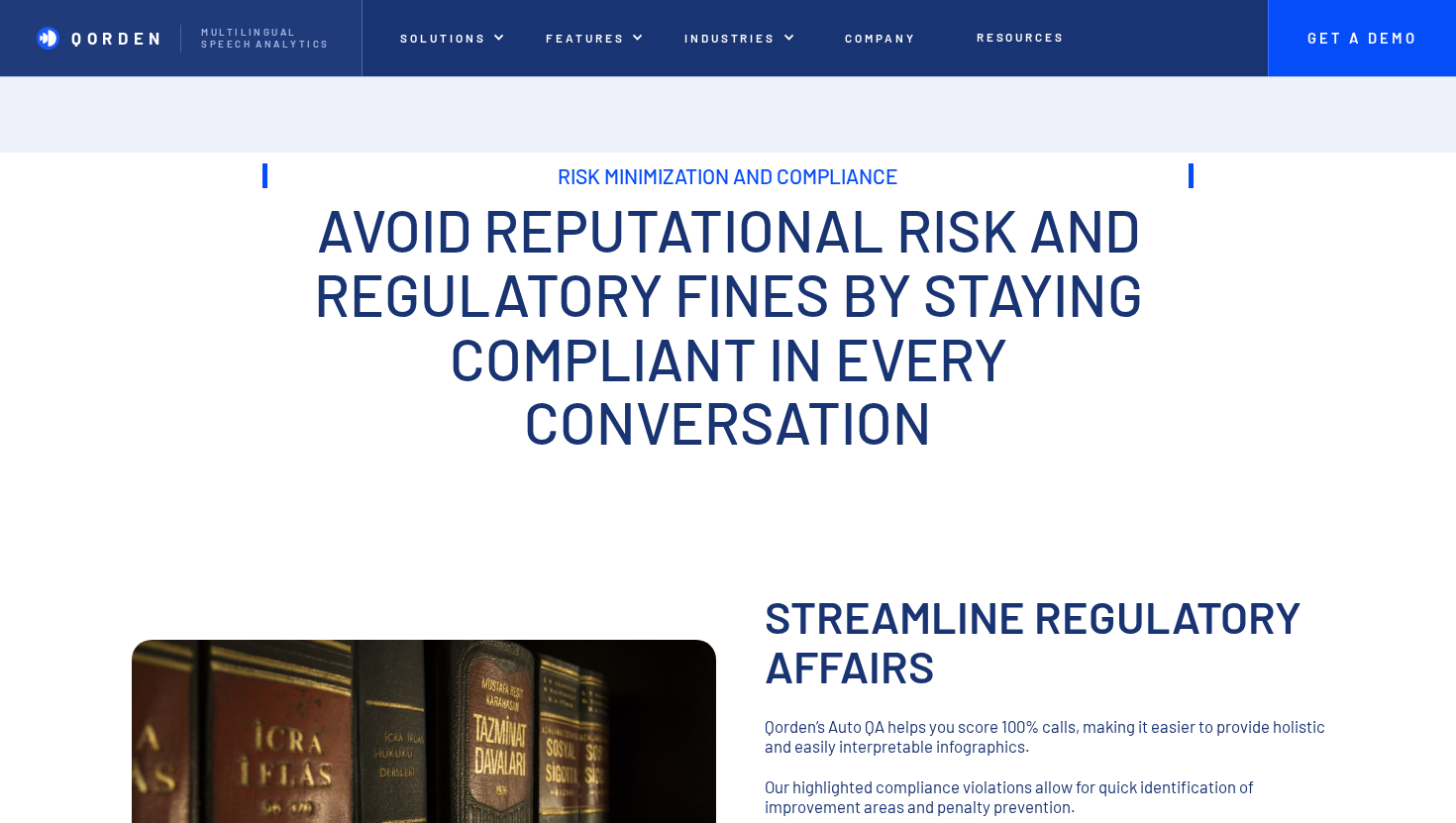 scroll, scrollTop: 0, scrollLeft: 0, axis: both 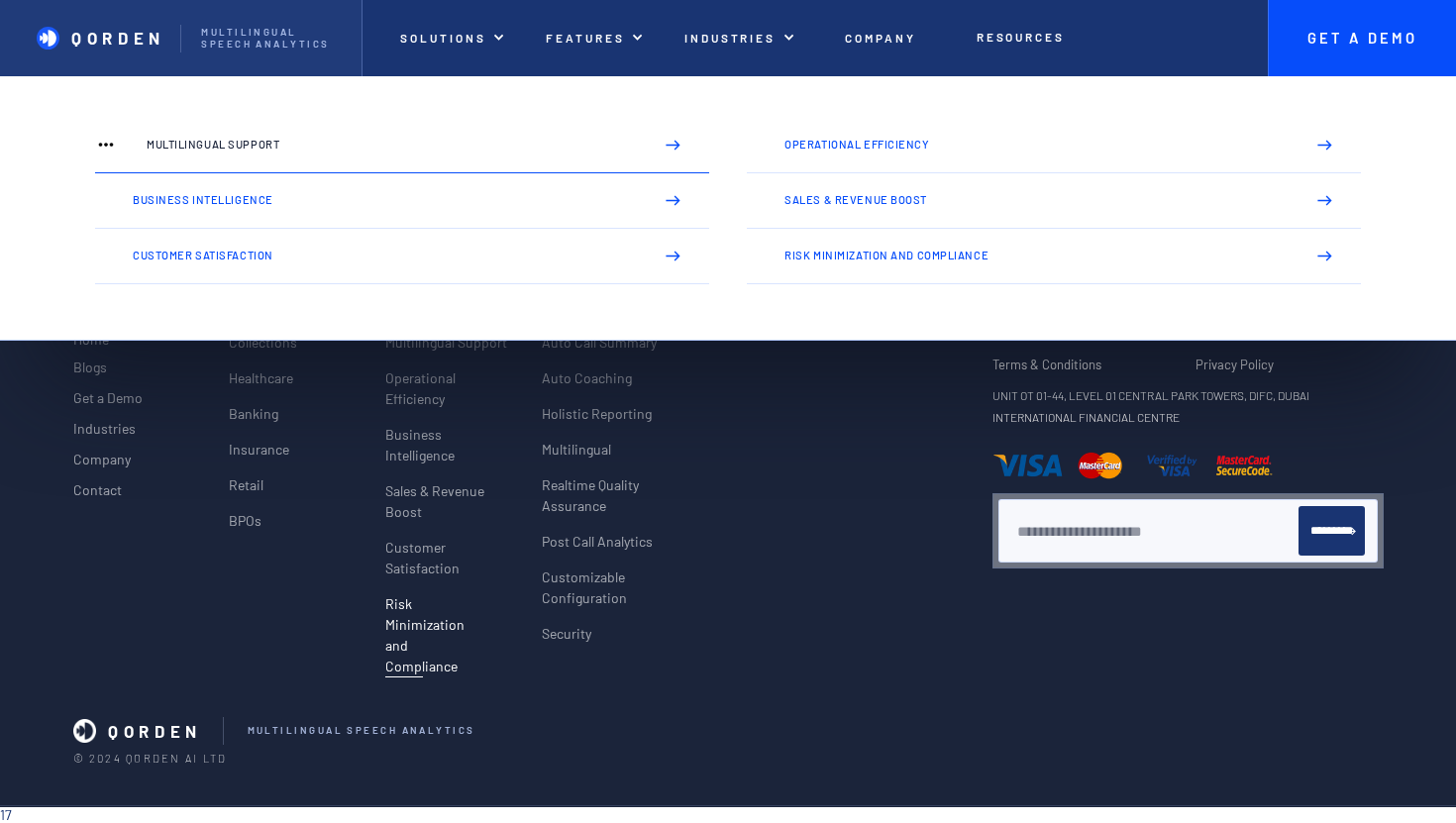 click on "Multilingual Support" at bounding box center [402, 146] 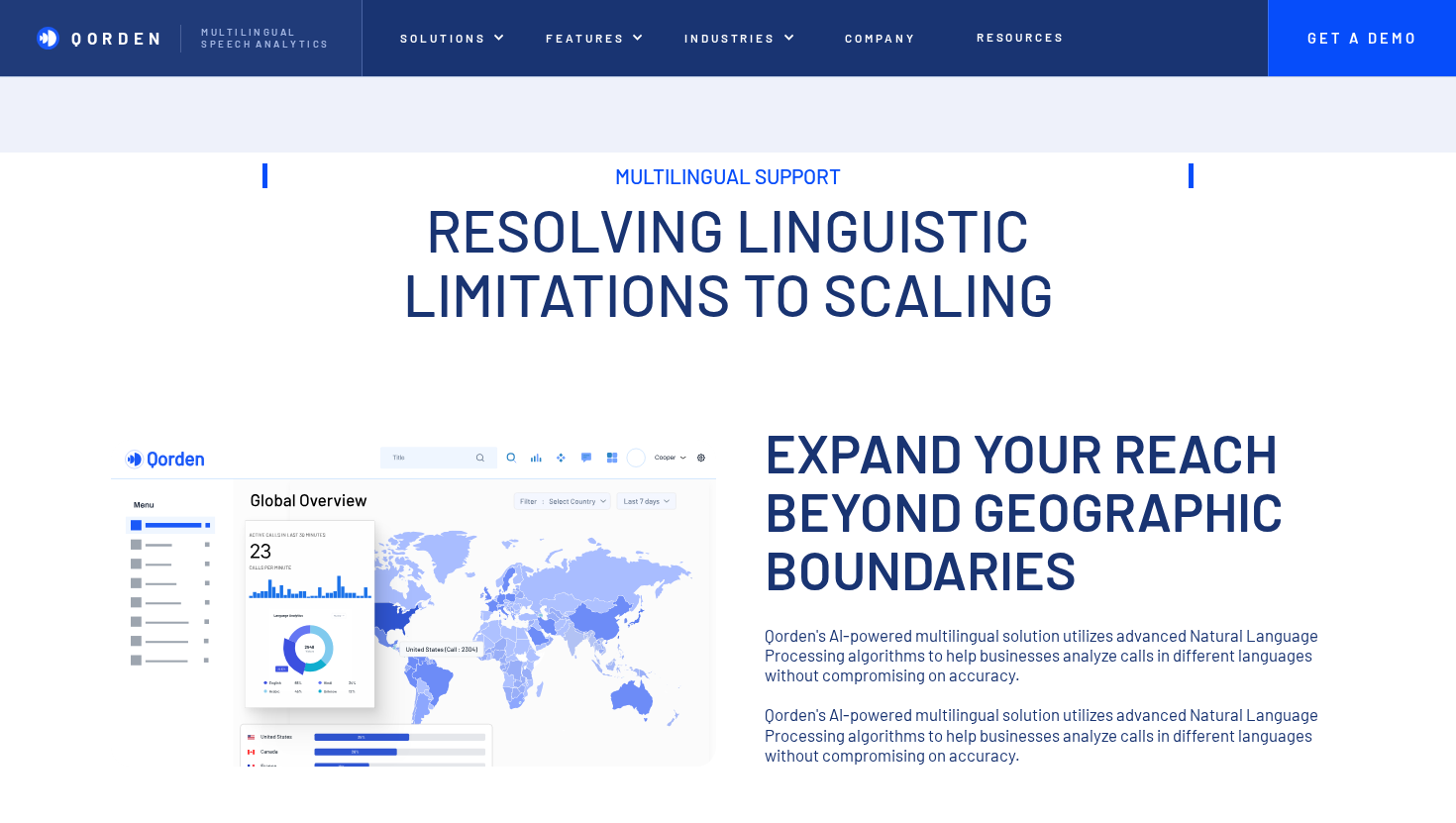 scroll, scrollTop: 0, scrollLeft: 0, axis: both 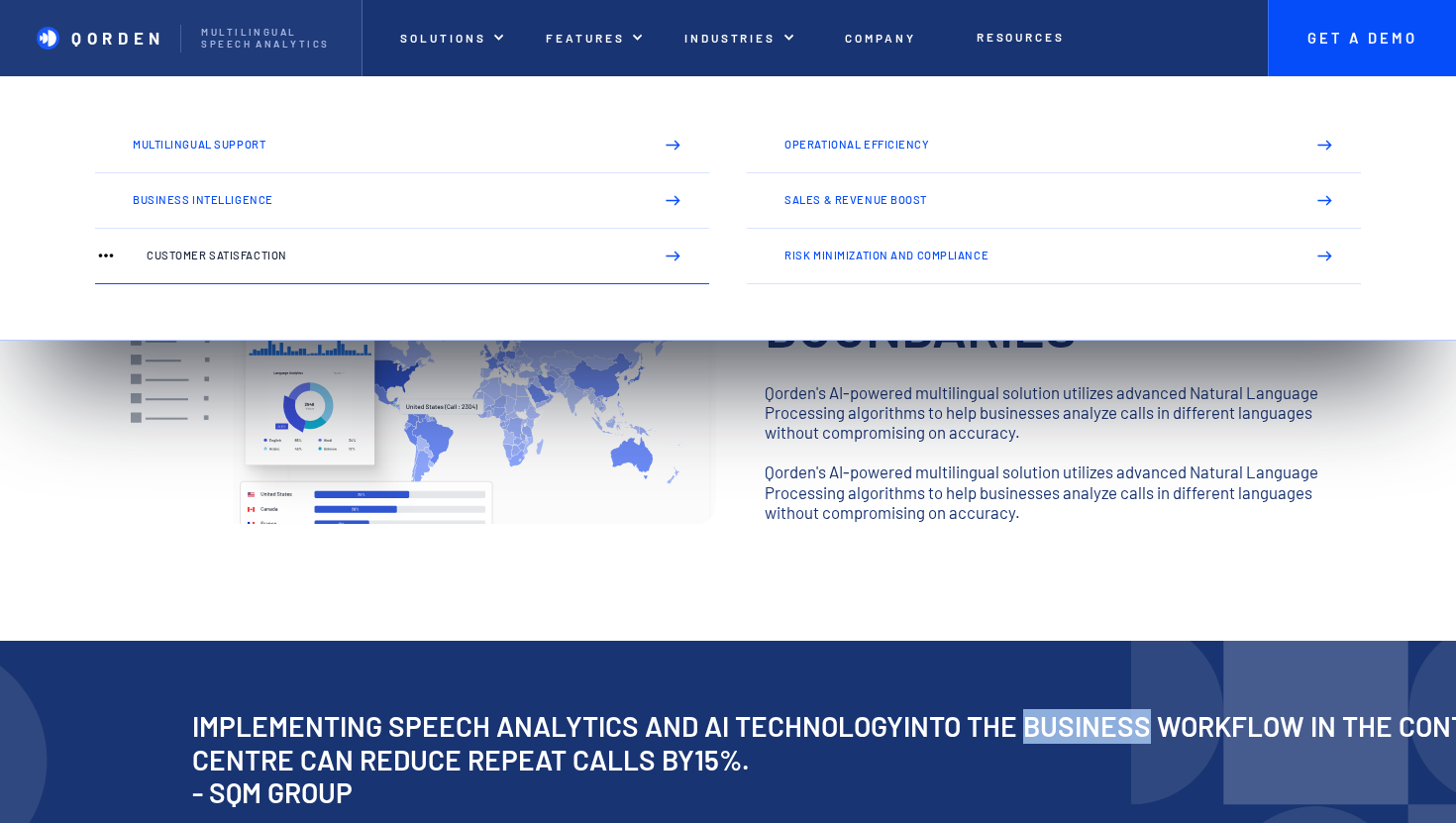 click on "Customer Satisfaction" at bounding box center (402, 257) 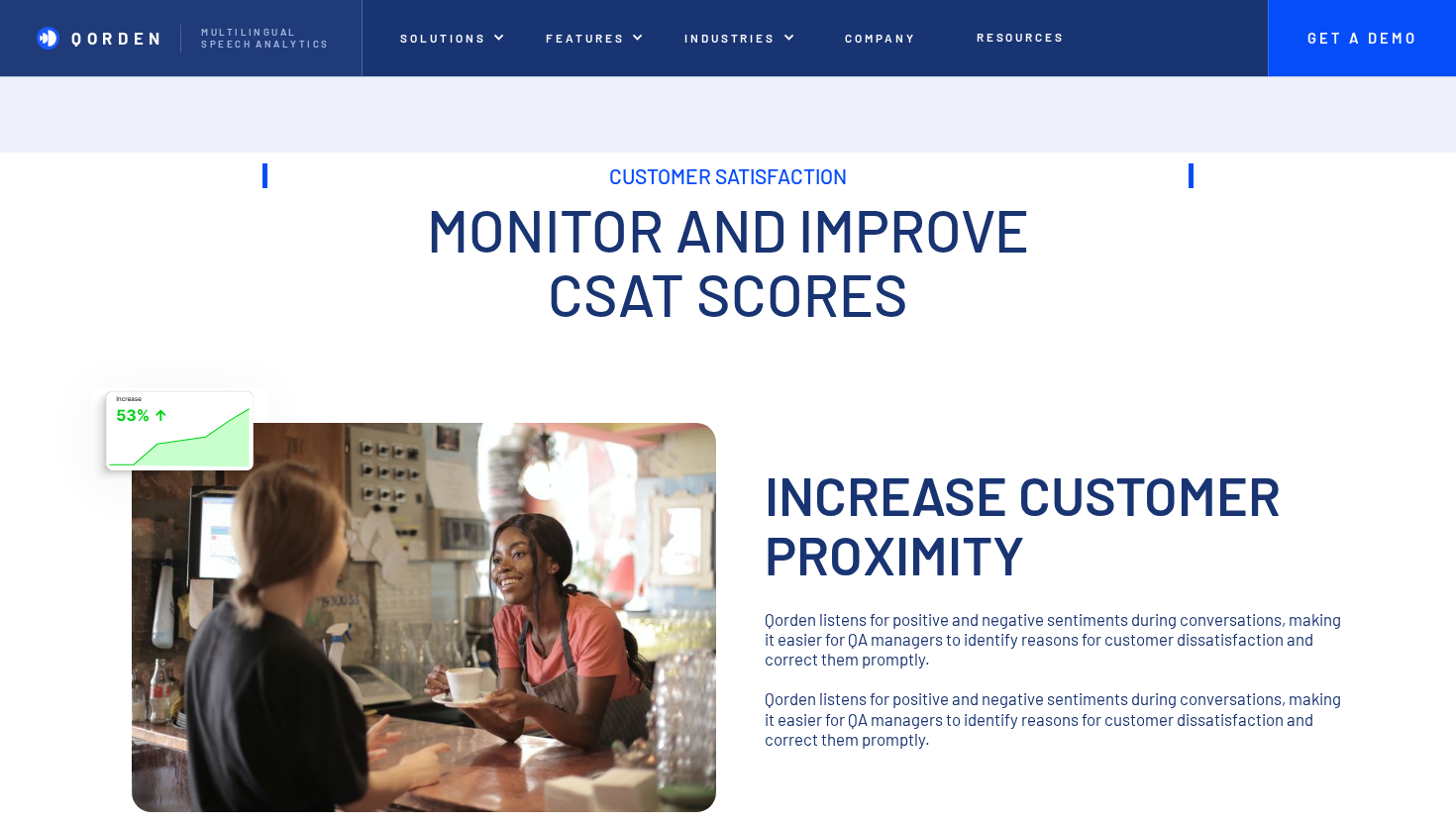 scroll, scrollTop: 0, scrollLeft: 0, axis: both 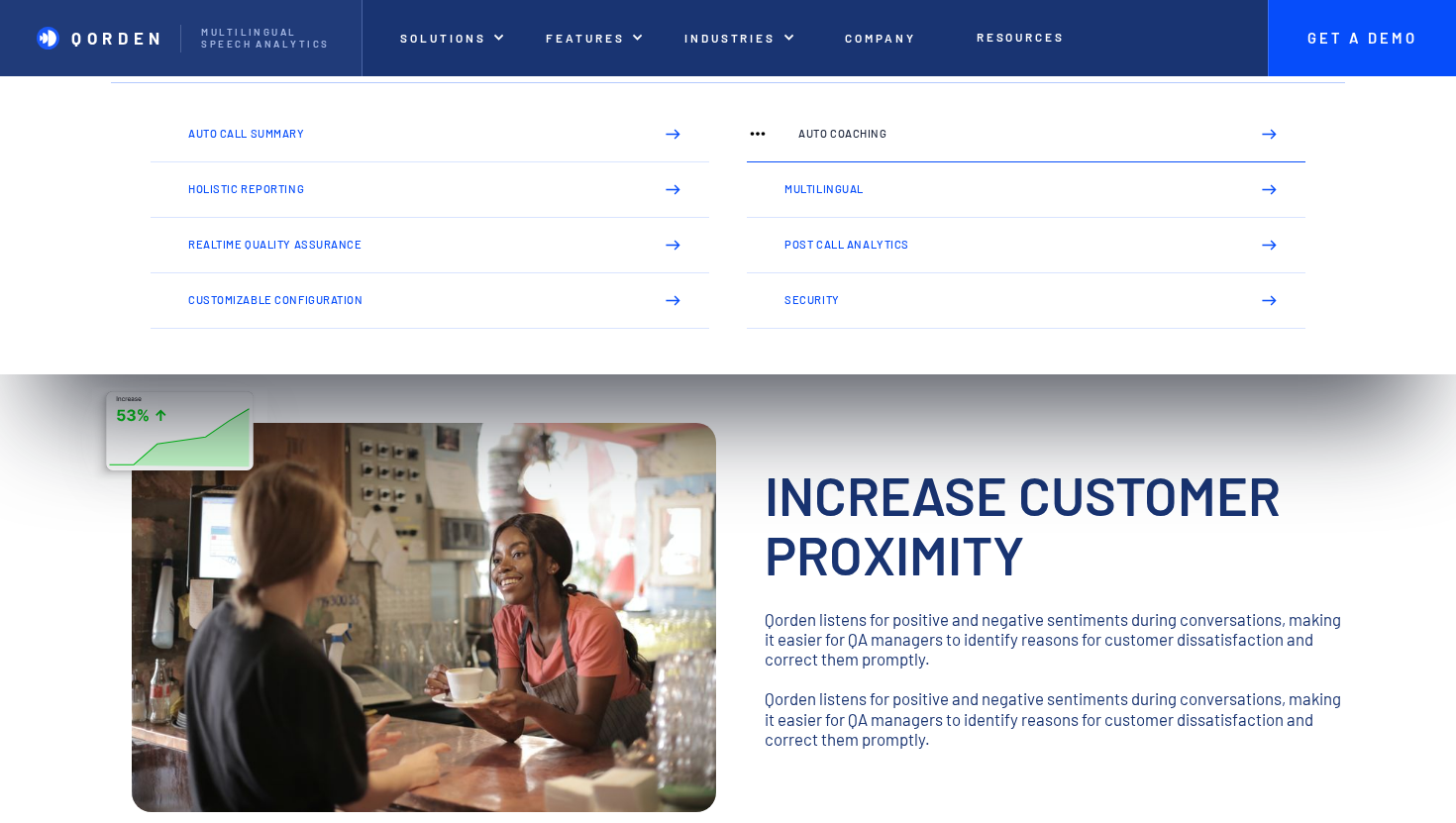 click on "Auto Coaching" at bounding box center (1015, 134) 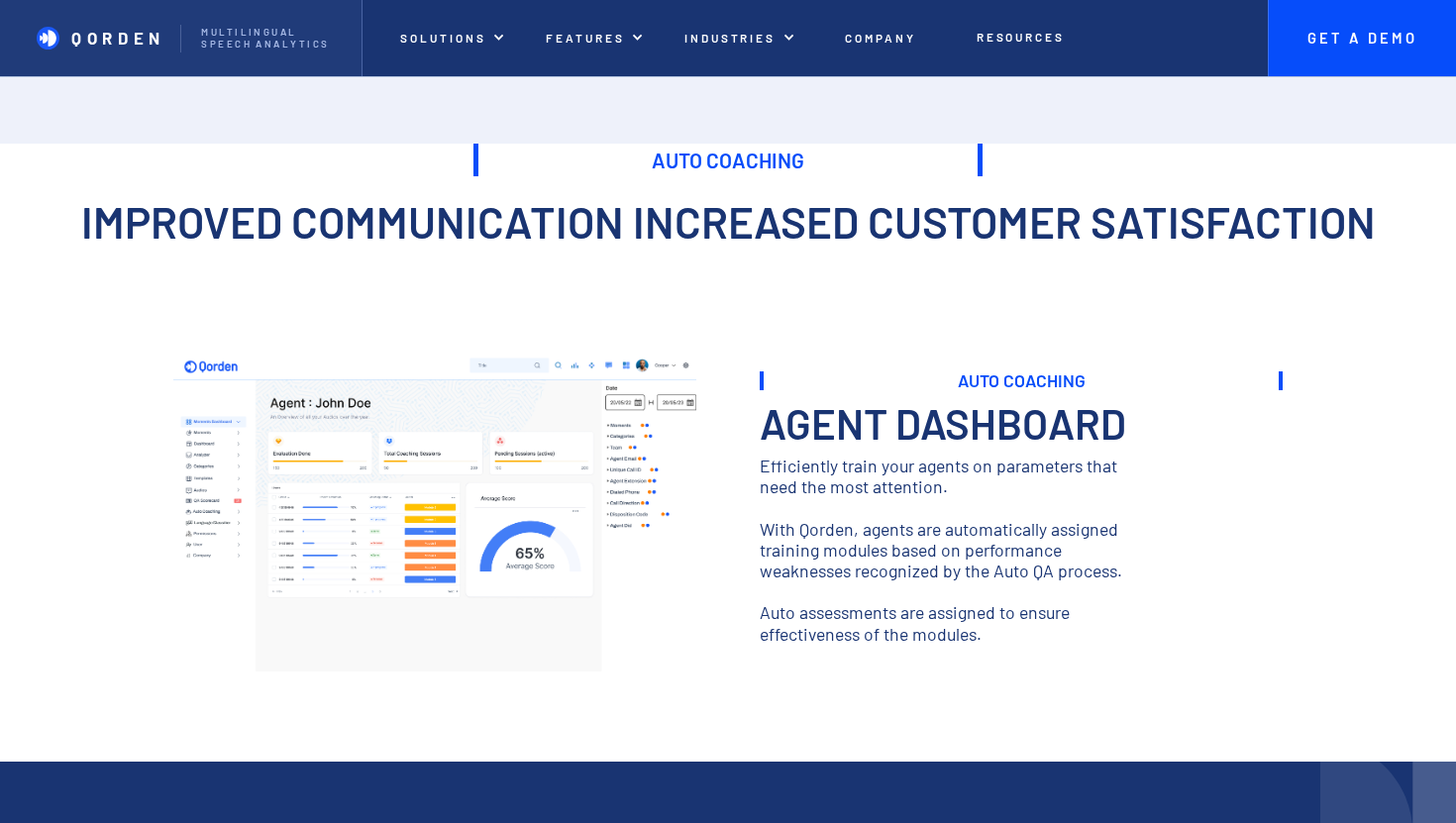 scroll, scrollTop: 0, scrollLeft: 0, axis: both 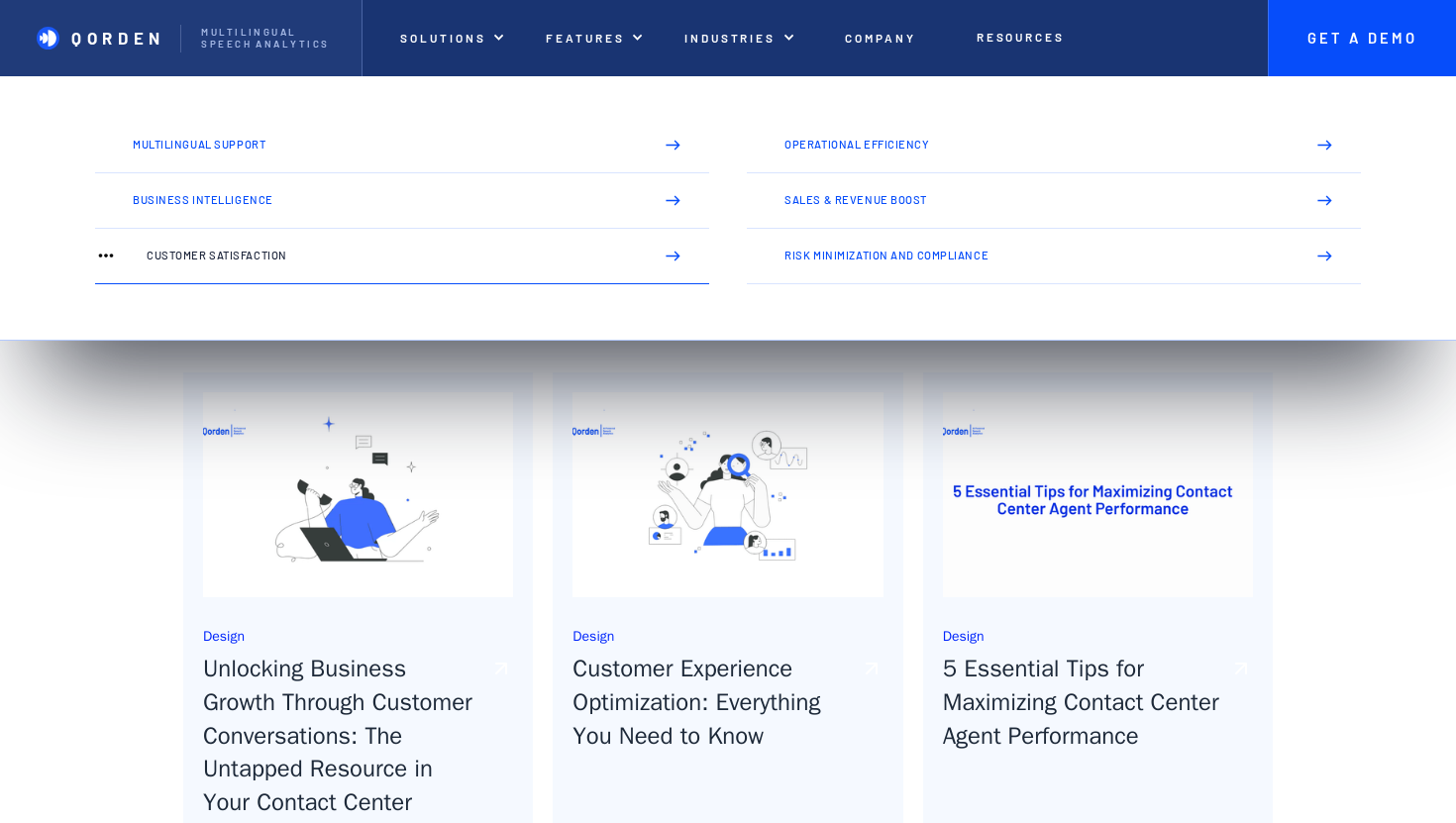 click on "Customer Satisfaction" at bounding box center (402, 257) 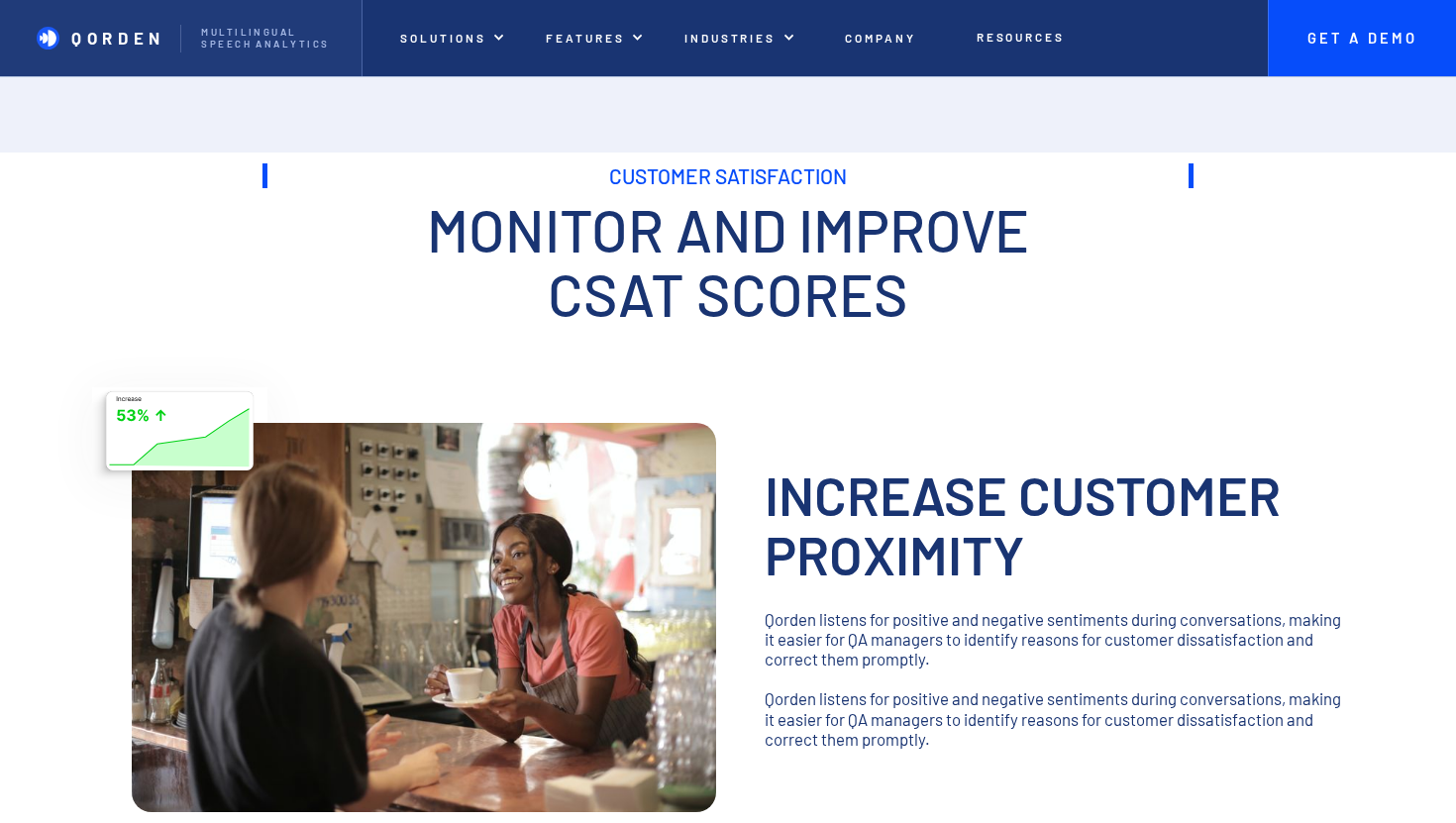 scroll, scrollTop: 0, scrollLeft: 0, axis: both 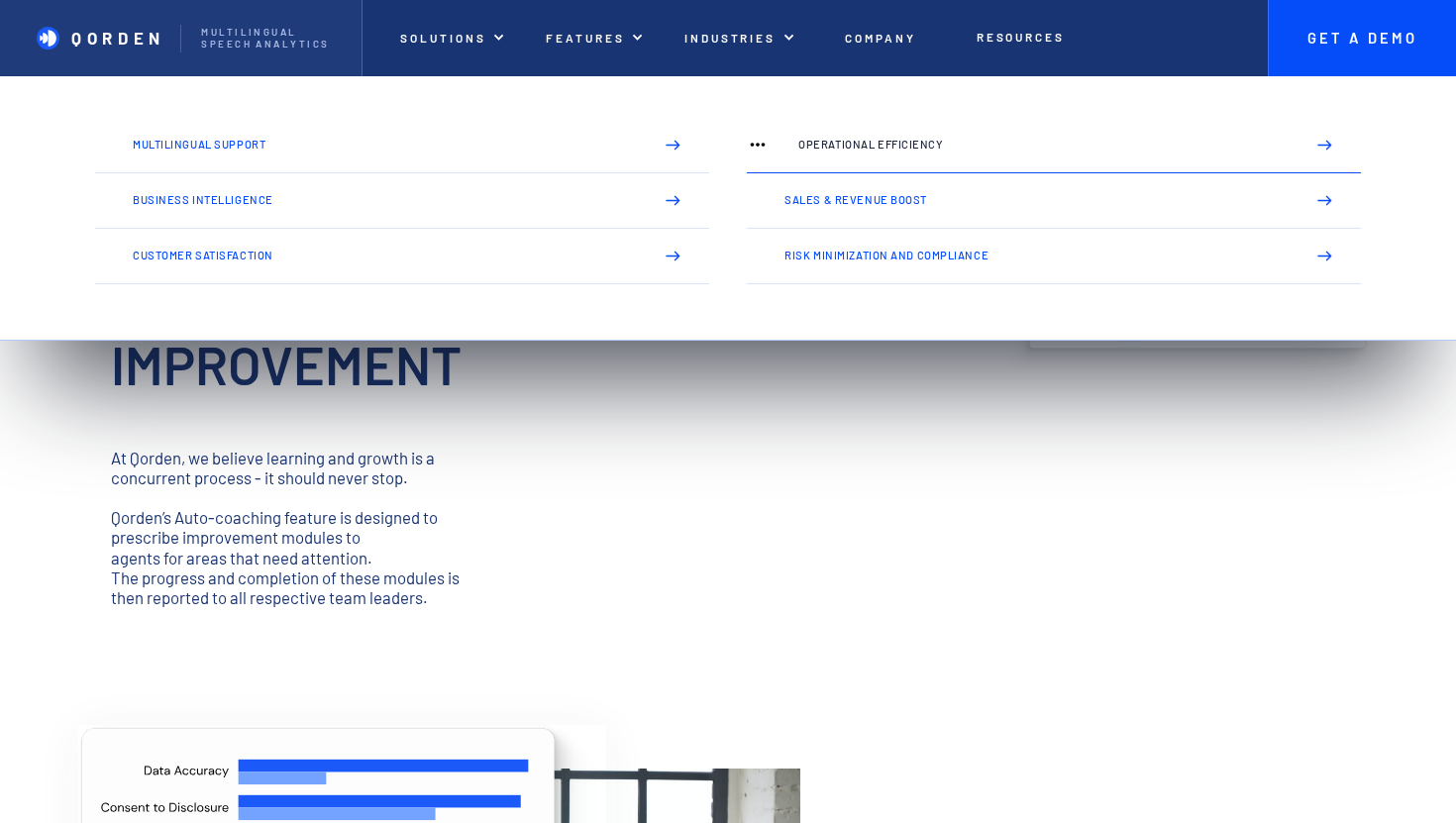 click on "Operational Efficiency" at bounding box center (1054, 146) 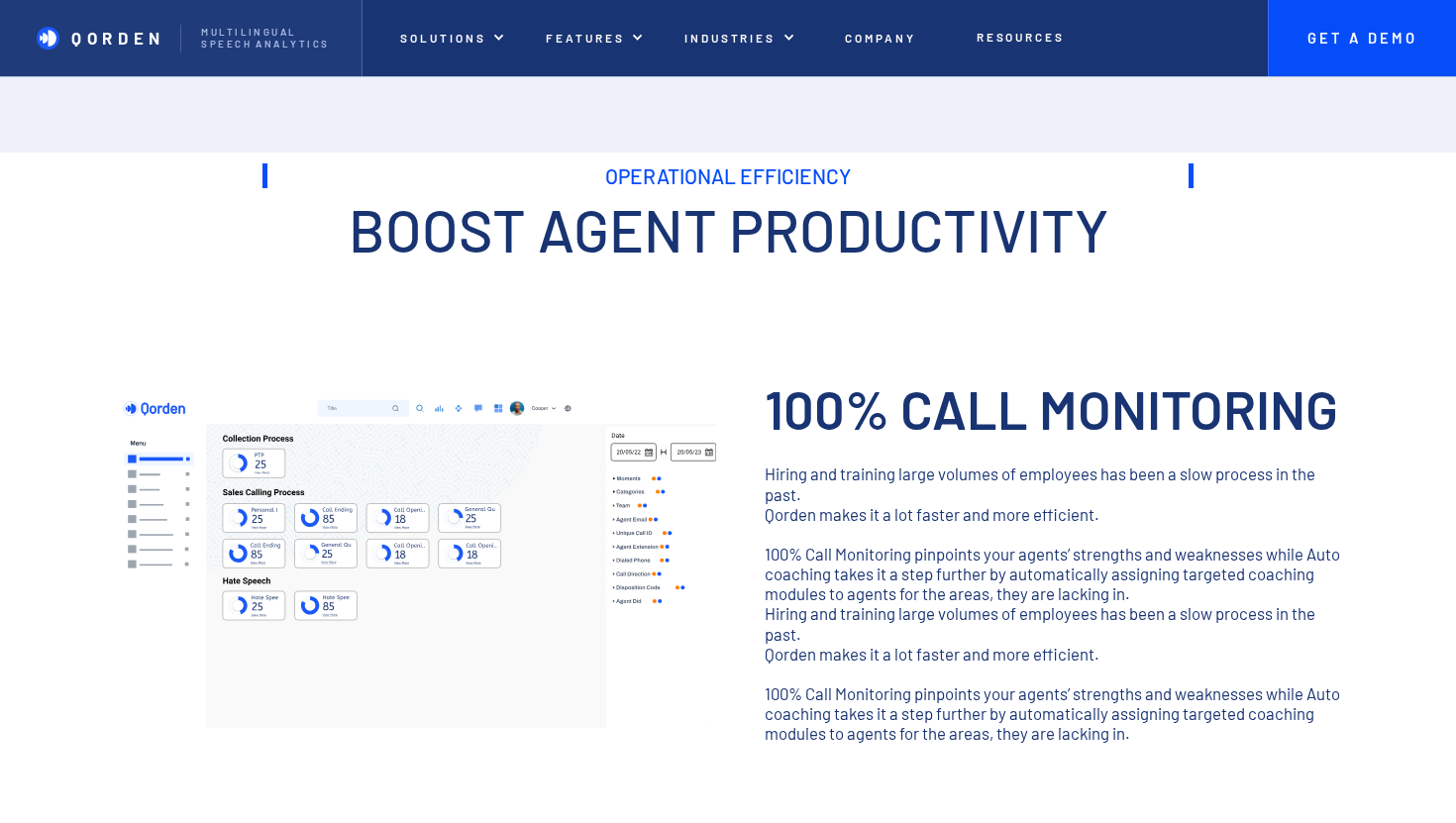 scroll, scrollTop: 0, scrollLeft: 0, axis: both 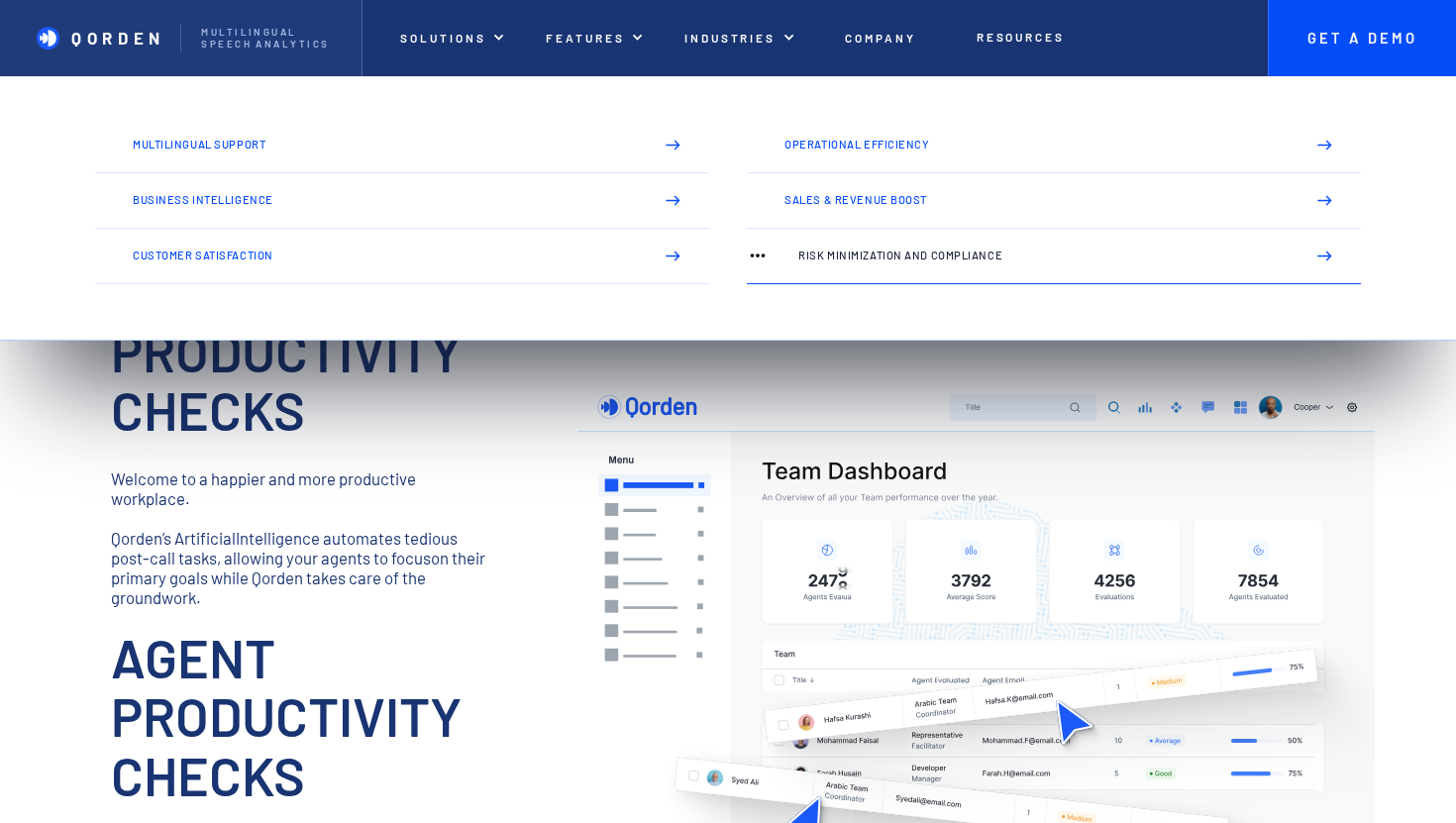 click on "Risk Minimization and Compliance" at bounding box center (1043, 256) 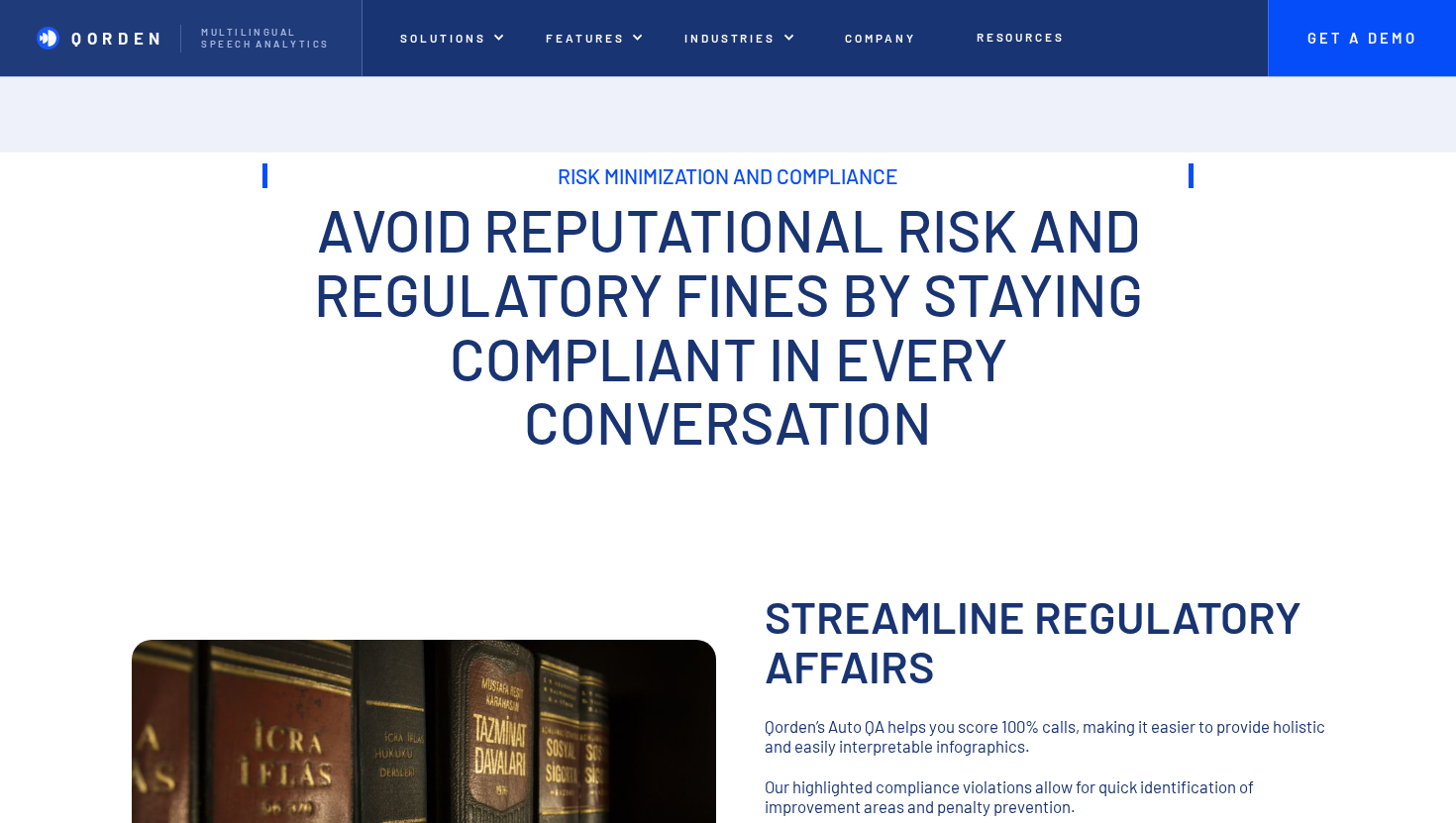 scroll, scrollTop: 0, scrollLeft: 0, axis: both 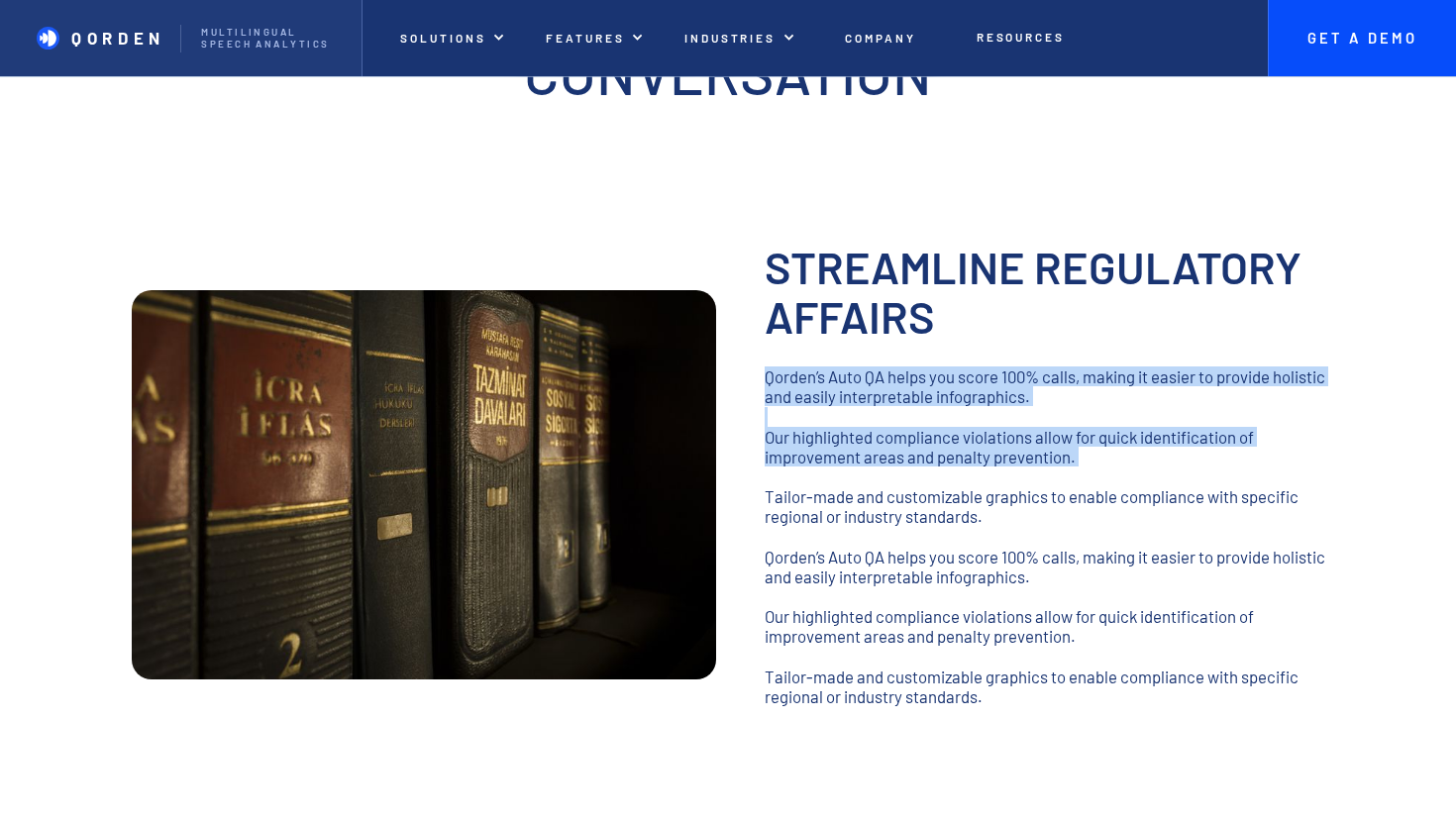 drag, startPoint x: 767, startPoint y: 378, endPoint x: 1162, endPoint y: 471, distance: 405.80044 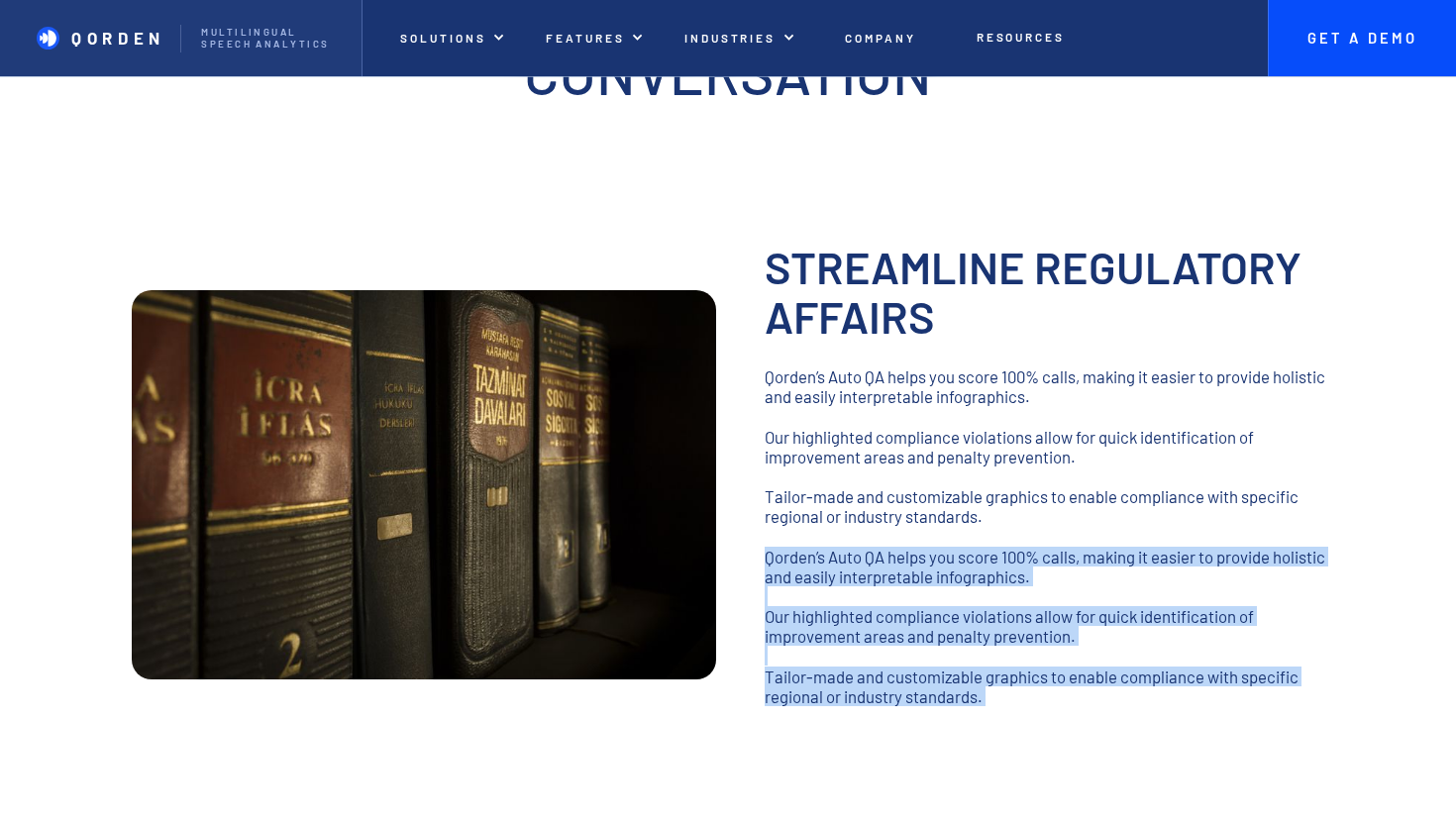 drag, startPoint x: 760, startPoint y: 555, endPoint x: 1098, endPoint y: 766, distance: 398.4533 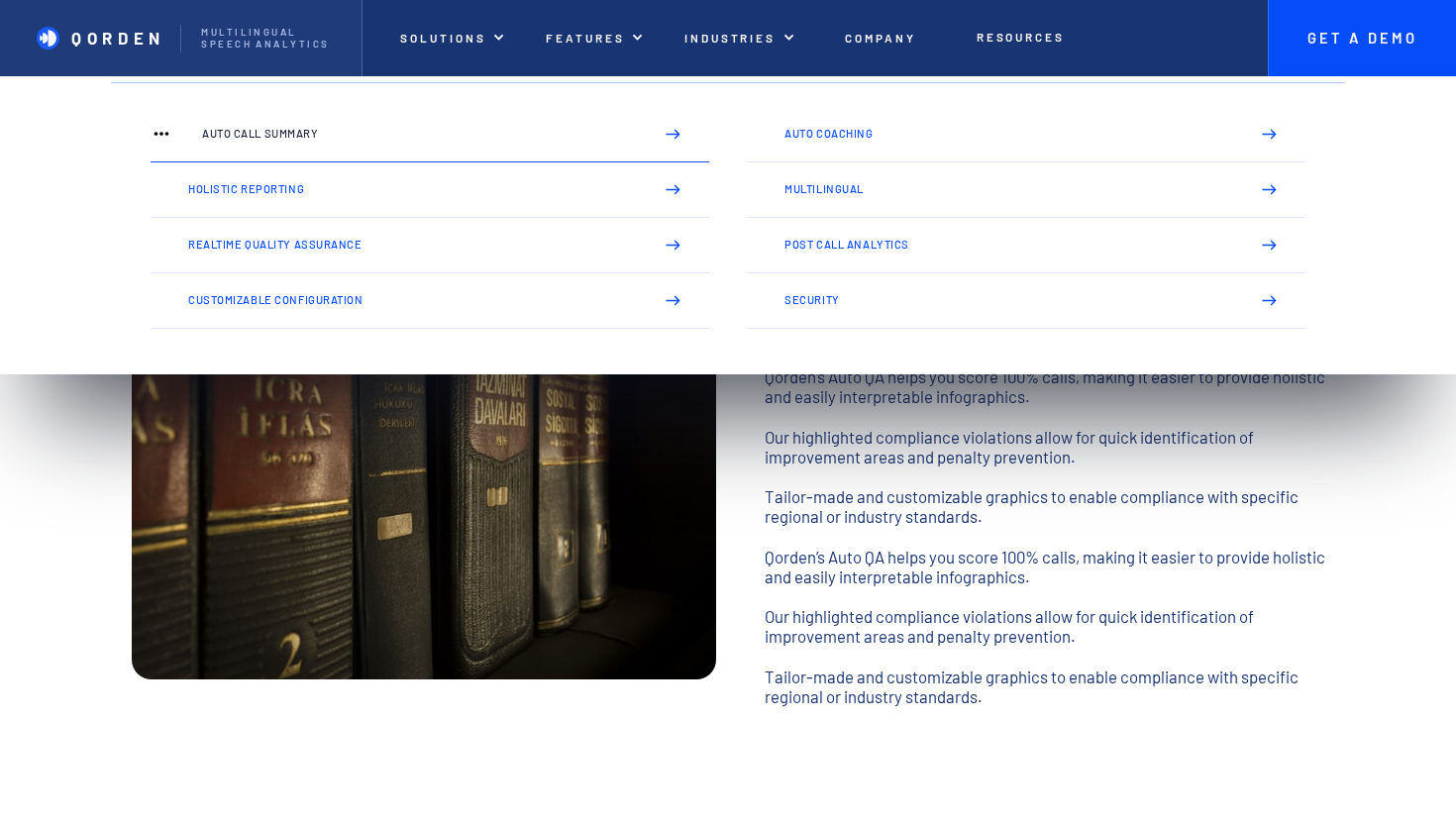 click on "Auto Call Summary" at bounding box center [430, 135] 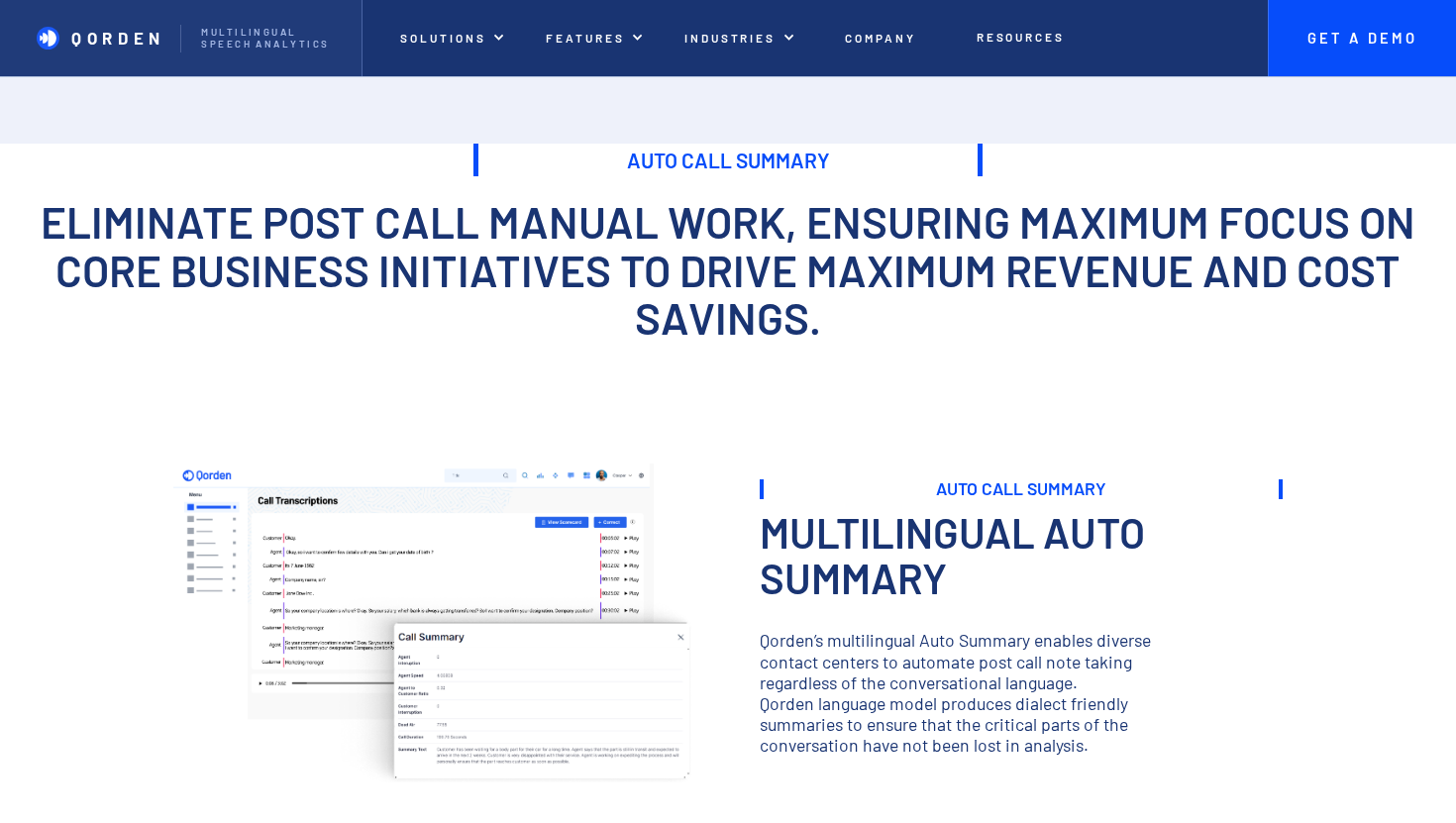 scroll, scrollTop: 0, scrollLeft: 0, axis: both 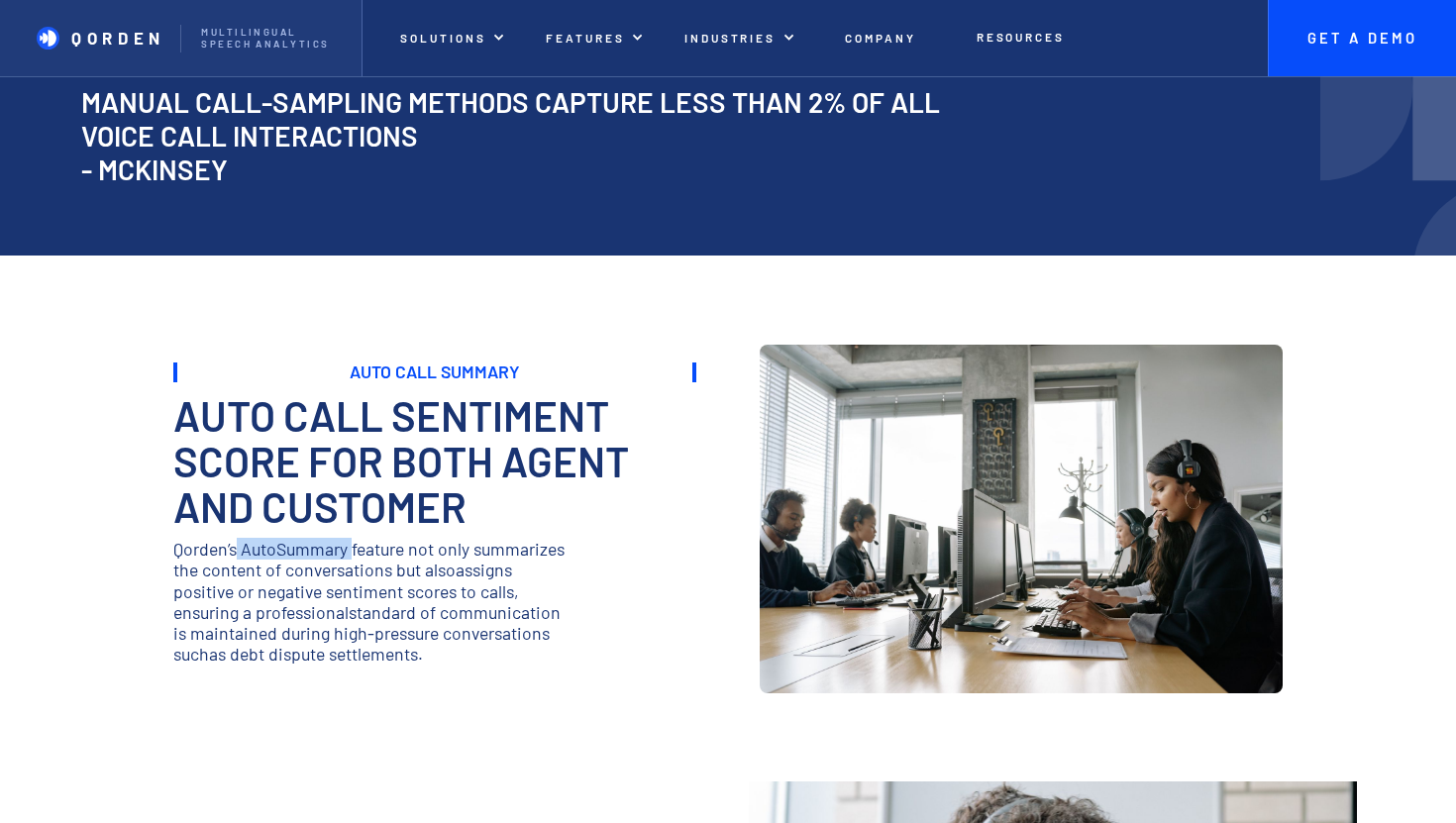 drag, startPoint x: 237, startPoint y: 549, endPoint x: 352, endPoint y: 546, distance: 115.03912 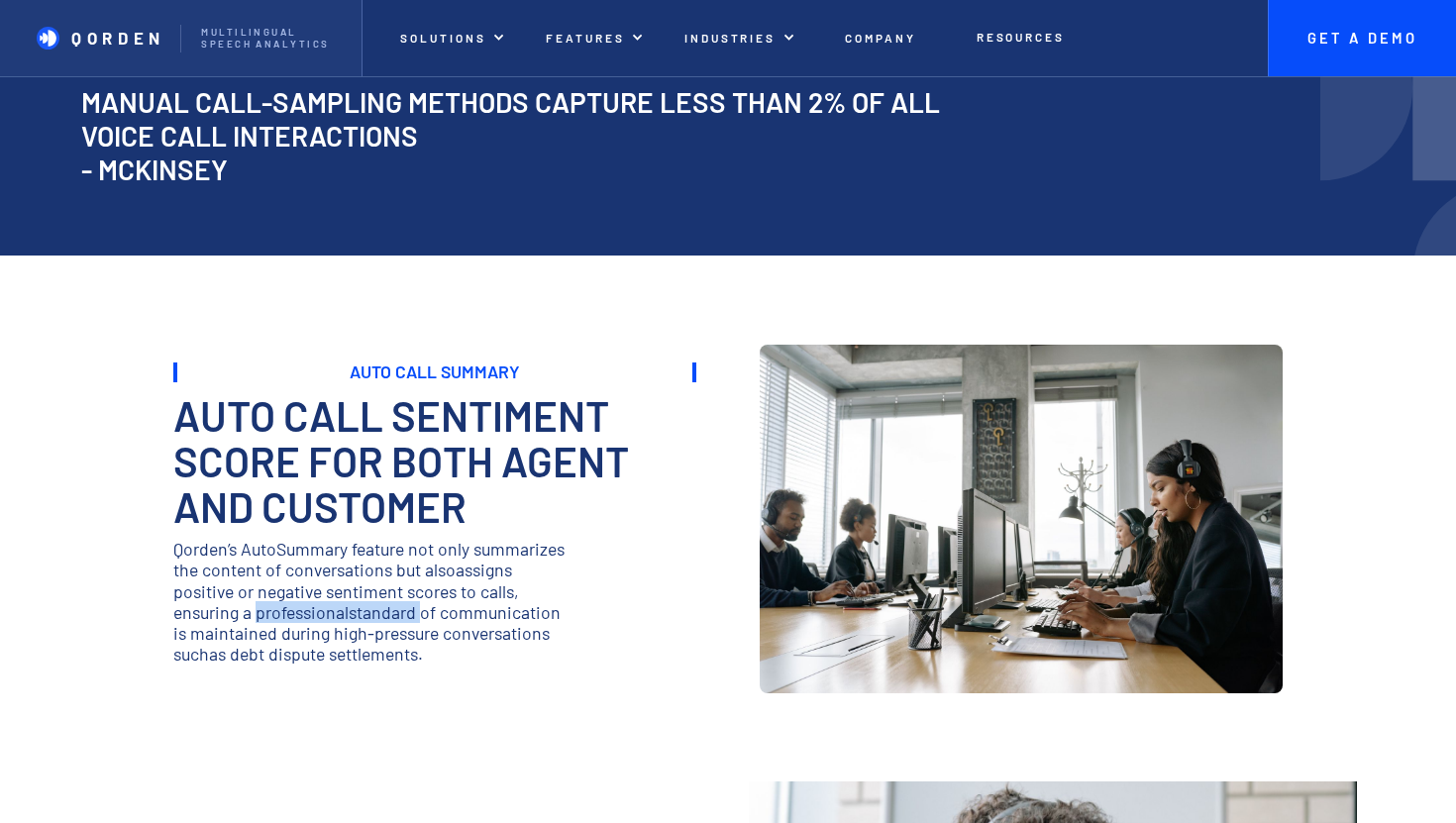 drag, startPoint x: 259, startPoint y: 616, endPoint x: 420, endPoint y: 602, distance: 161.60755 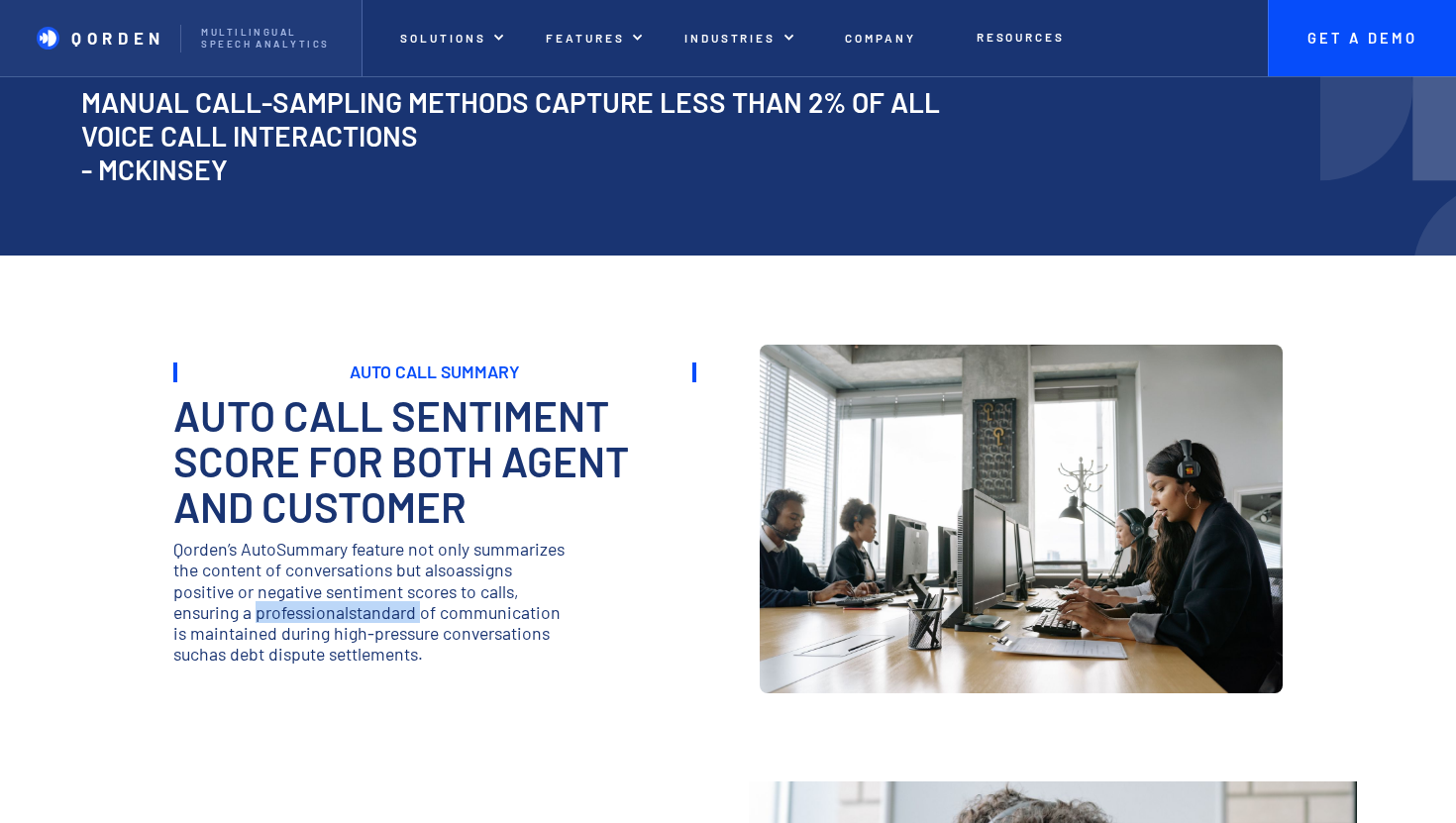 click on "Qorden’s AutoSummary feature not only summarizes the content of conversations but alsoassigns positive or negative sentiment scores to calls, ensuring a professionalstandard of communication is maintained during high-pressure conversations suchas debt dispute settlements." at bounding box center (369, 601) 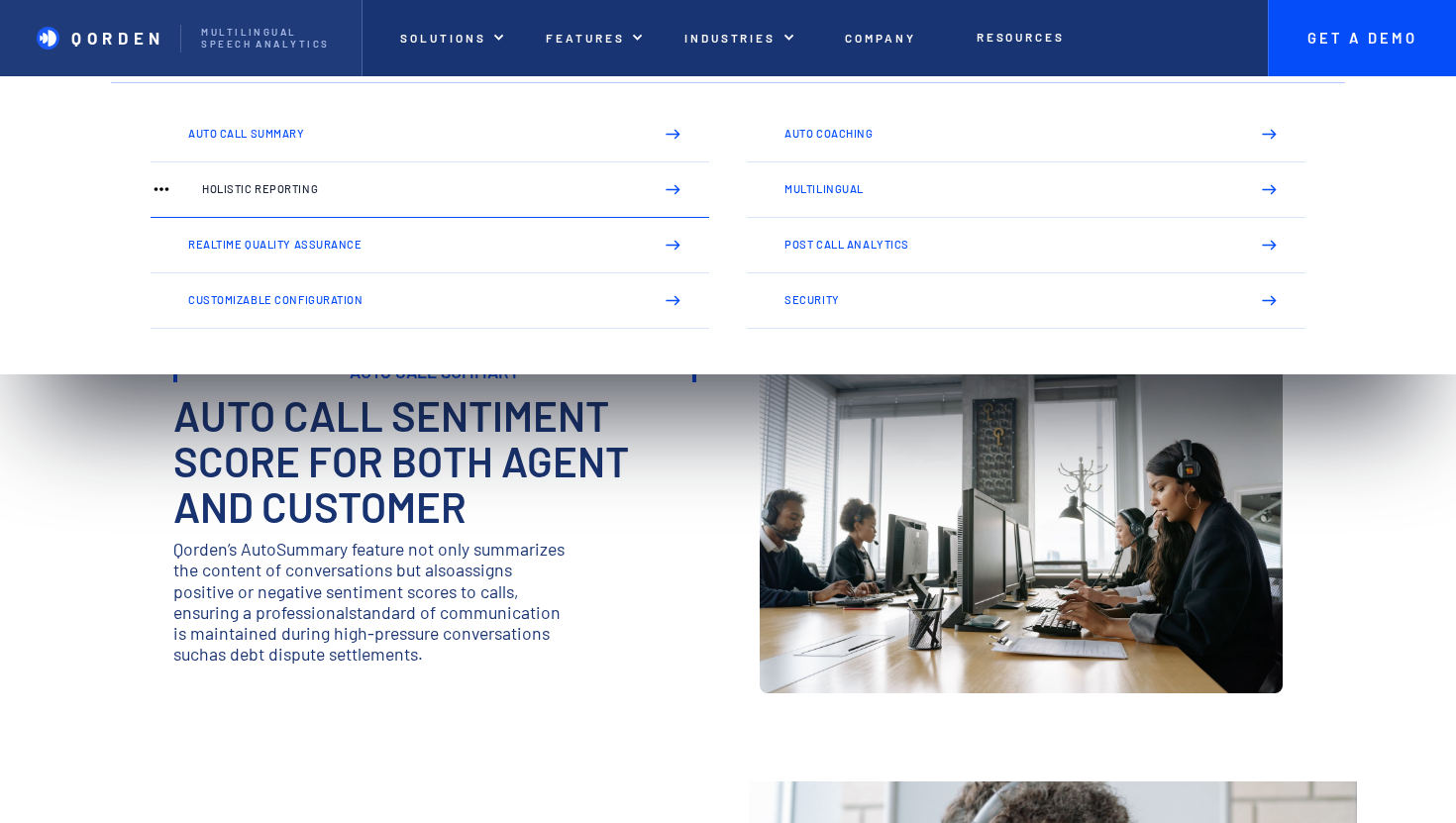 click on "Holistic Reporting" at bounding box center [430, 190] 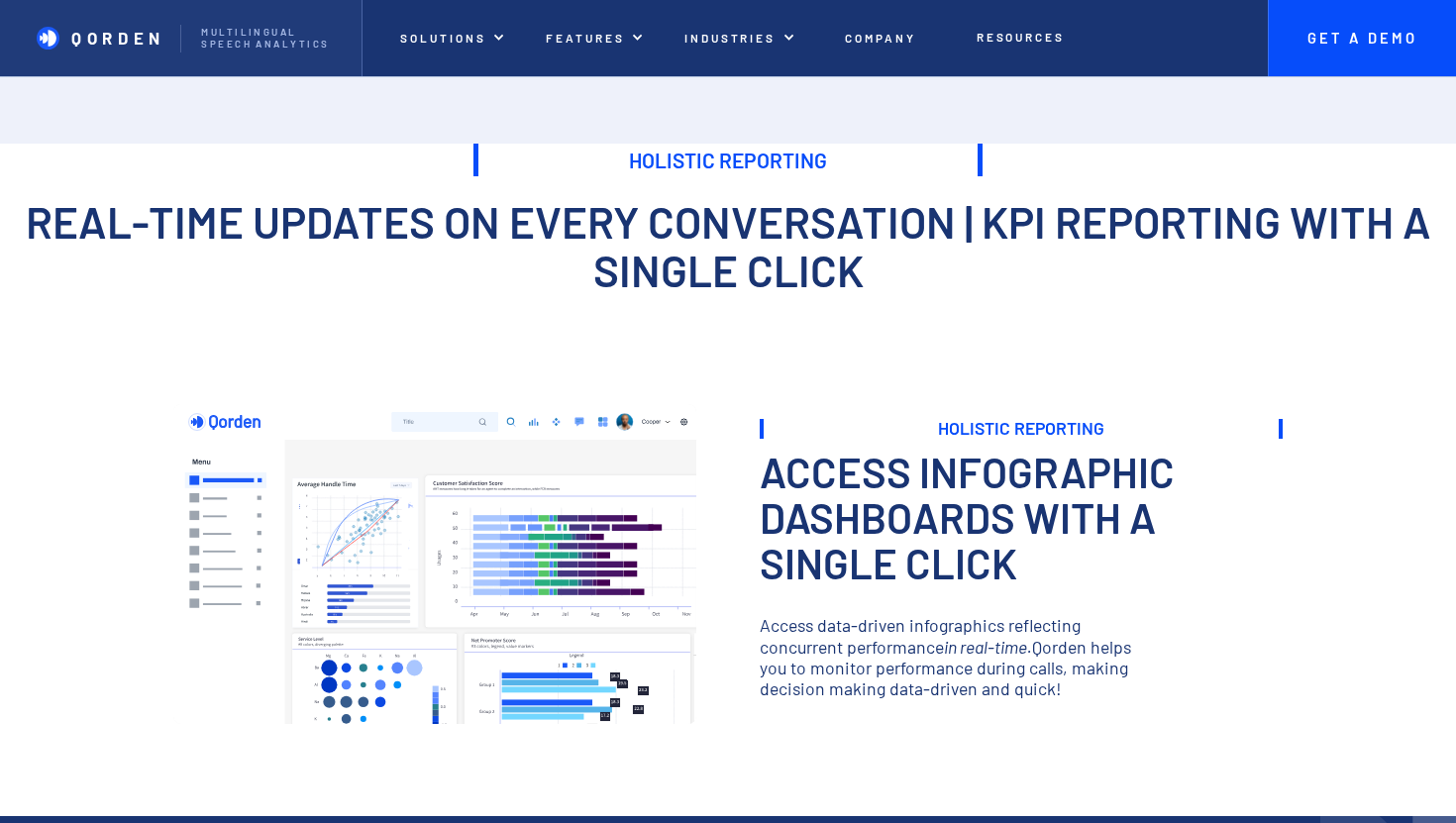 scroll, scrollTop: 0, scrollLeft: 0, axis: both 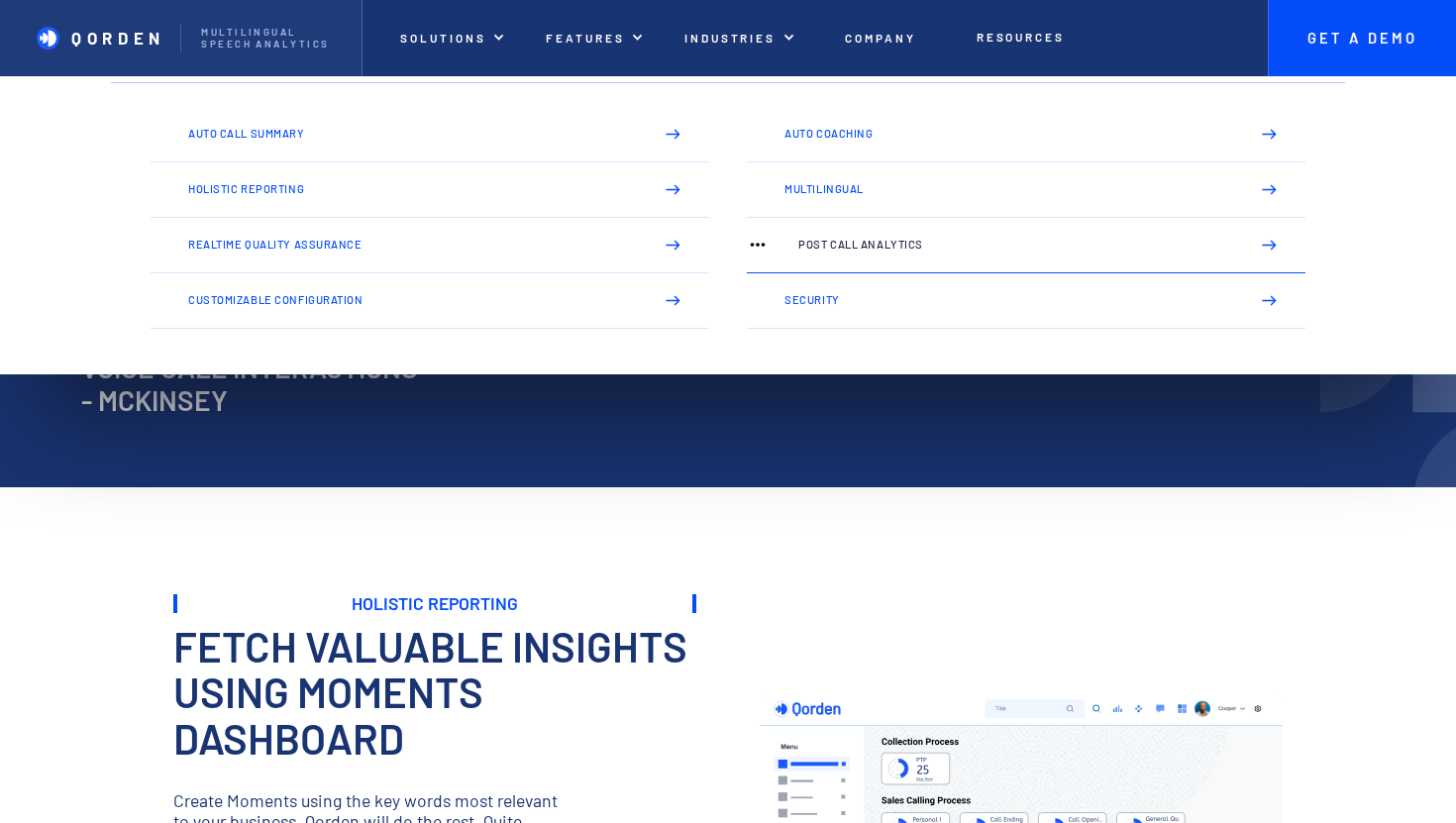 click on "Post Call Analytics" at bounding box center (1015, 245) 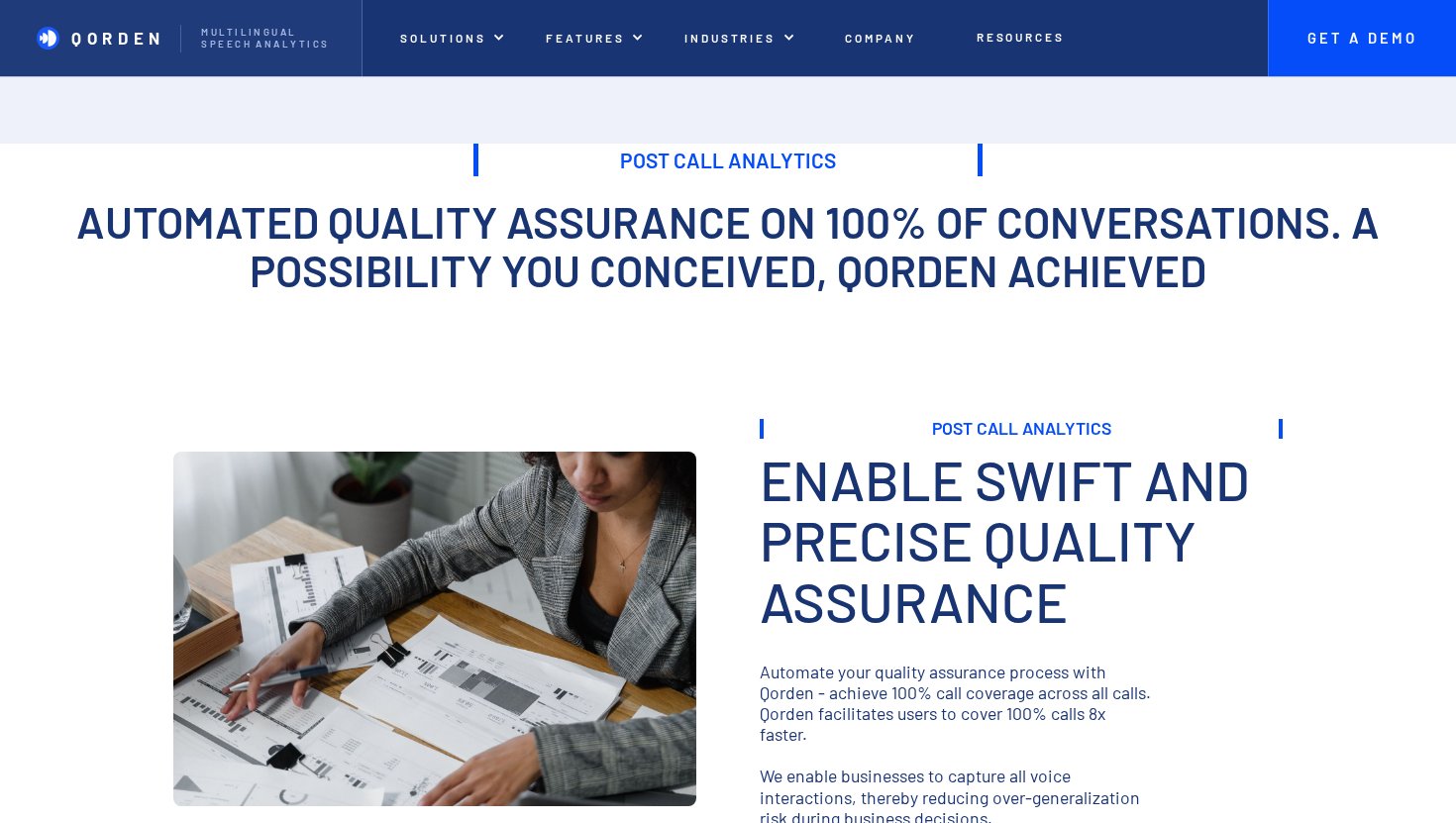 scroll, scrollTop: 0, scrollLeft: 0, axis: both 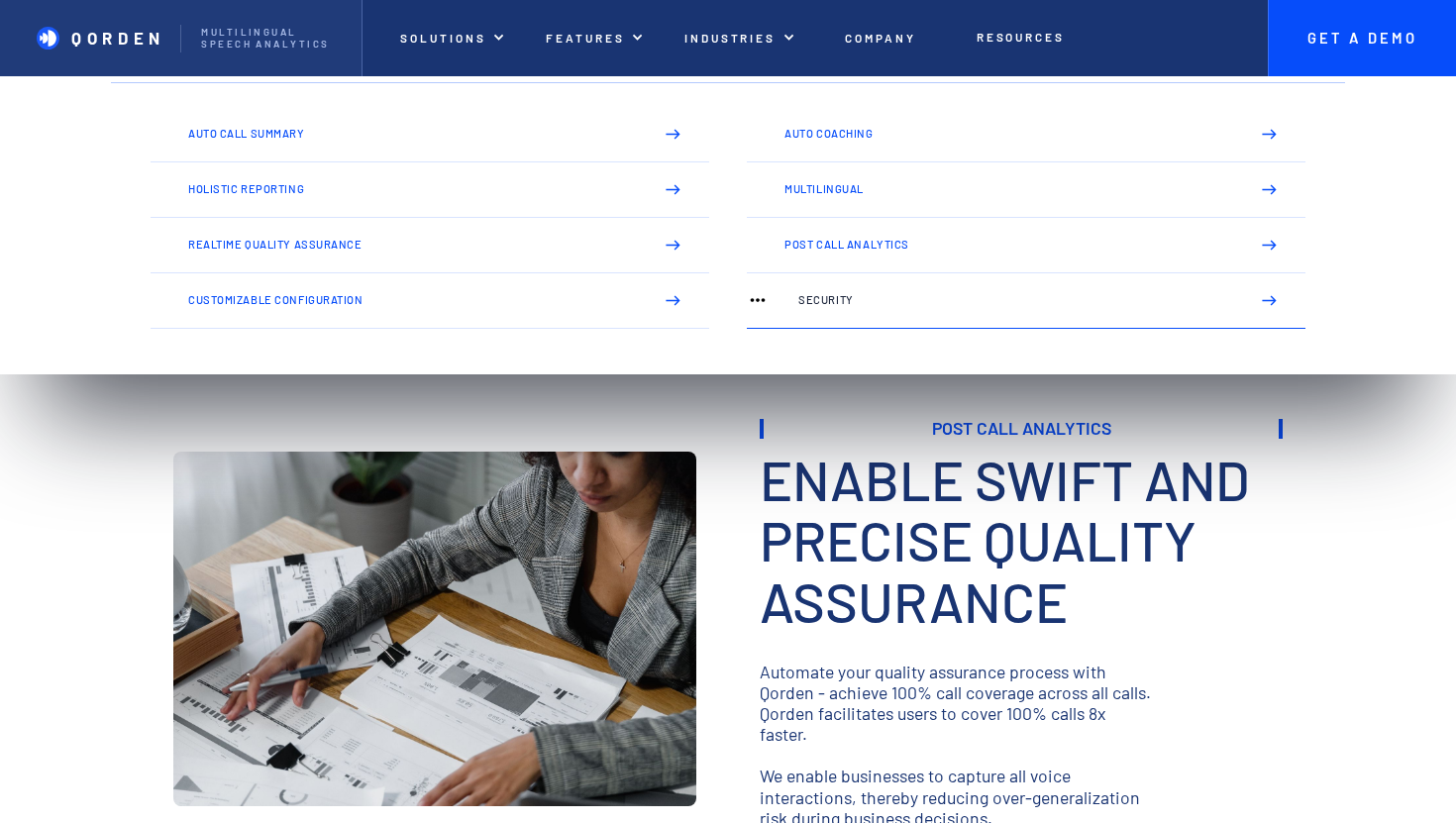 click on "Security" at bounding box center (1026, 301) 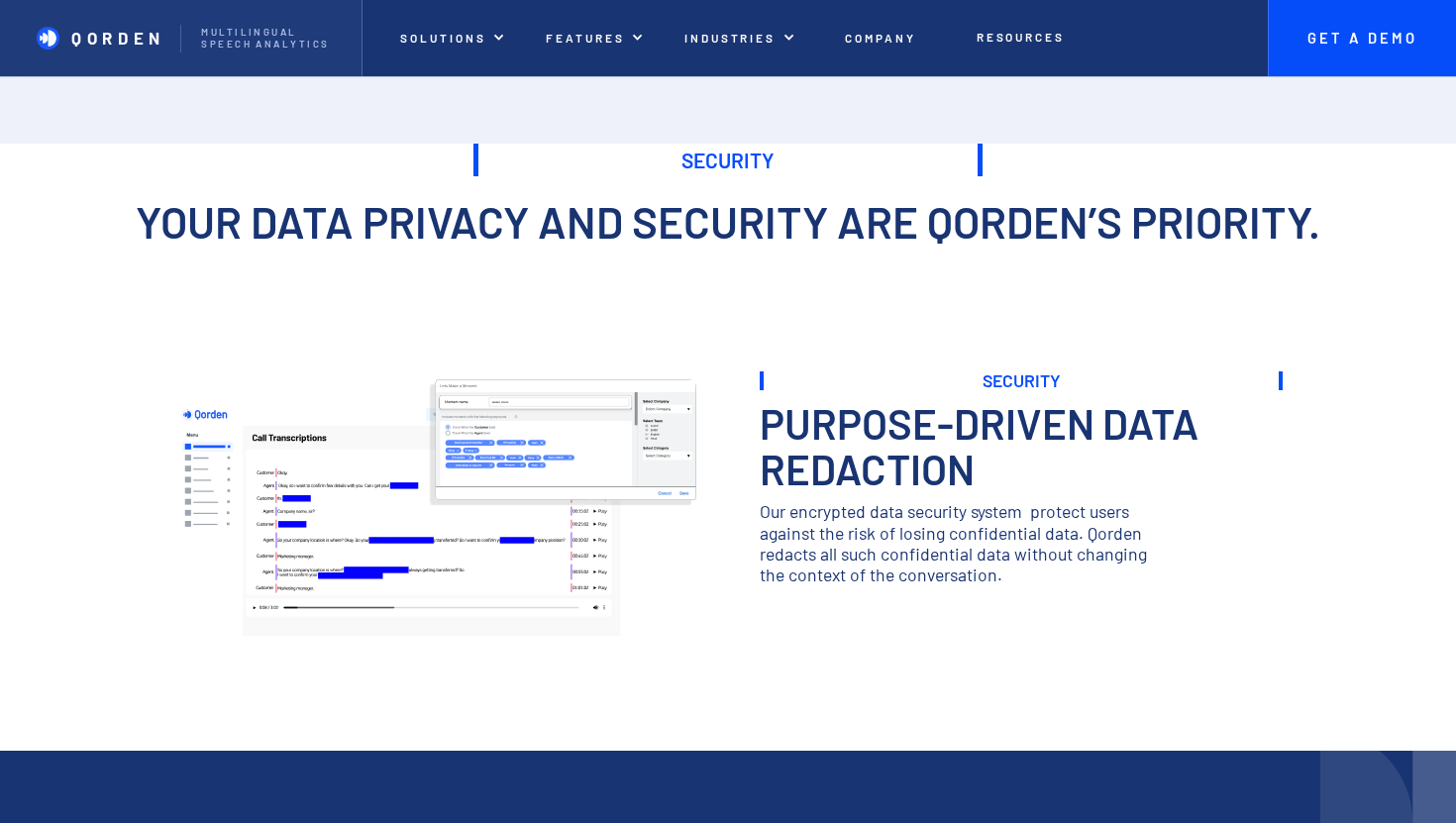 scroll, scrollTop: 0, scrollLeft: 0, axis: both 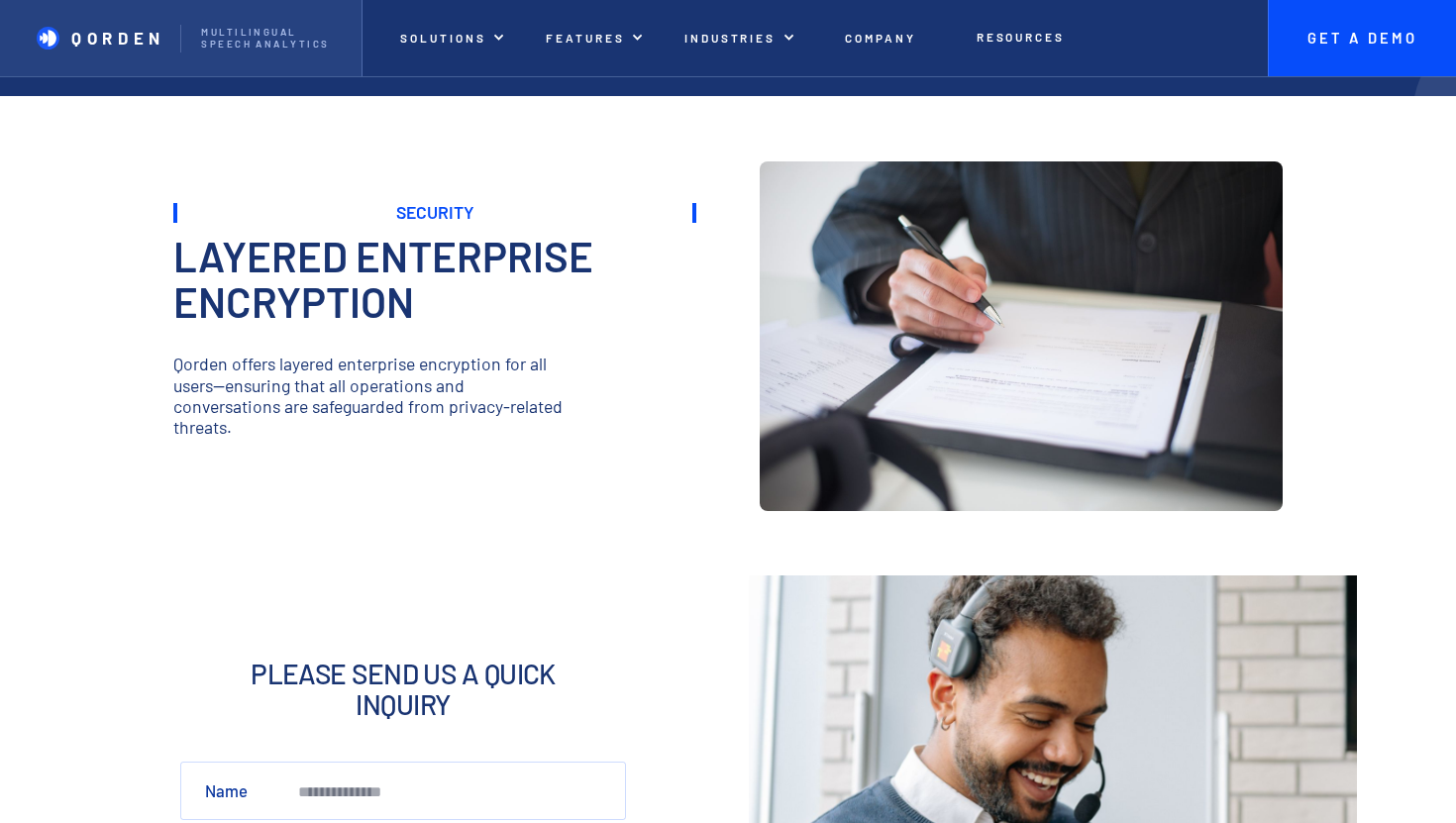 click on "QORDEN" at bounding box center (118, 38) 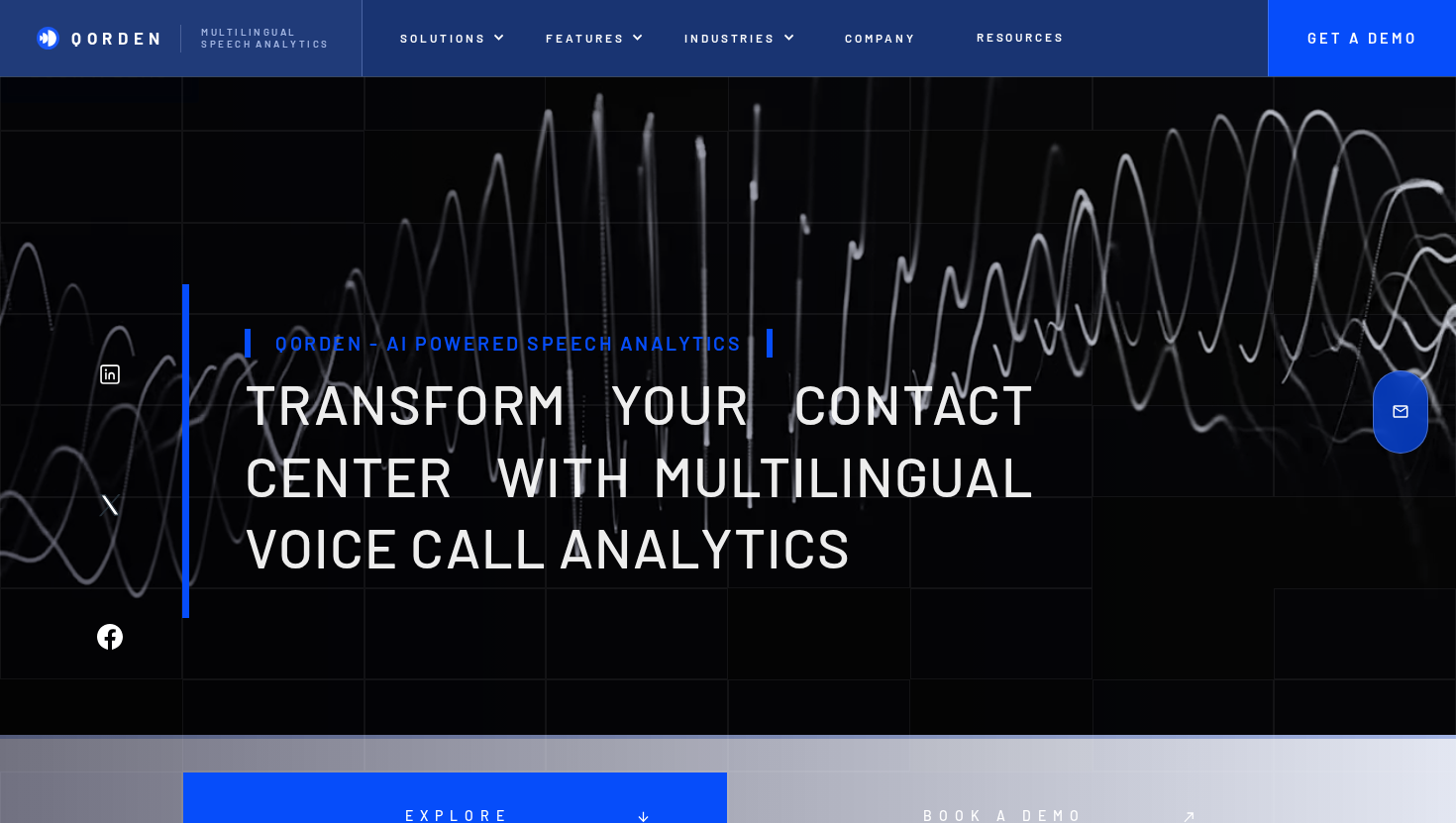 scroll, scrollTop: 0, scrollLeft: 0, axis: both 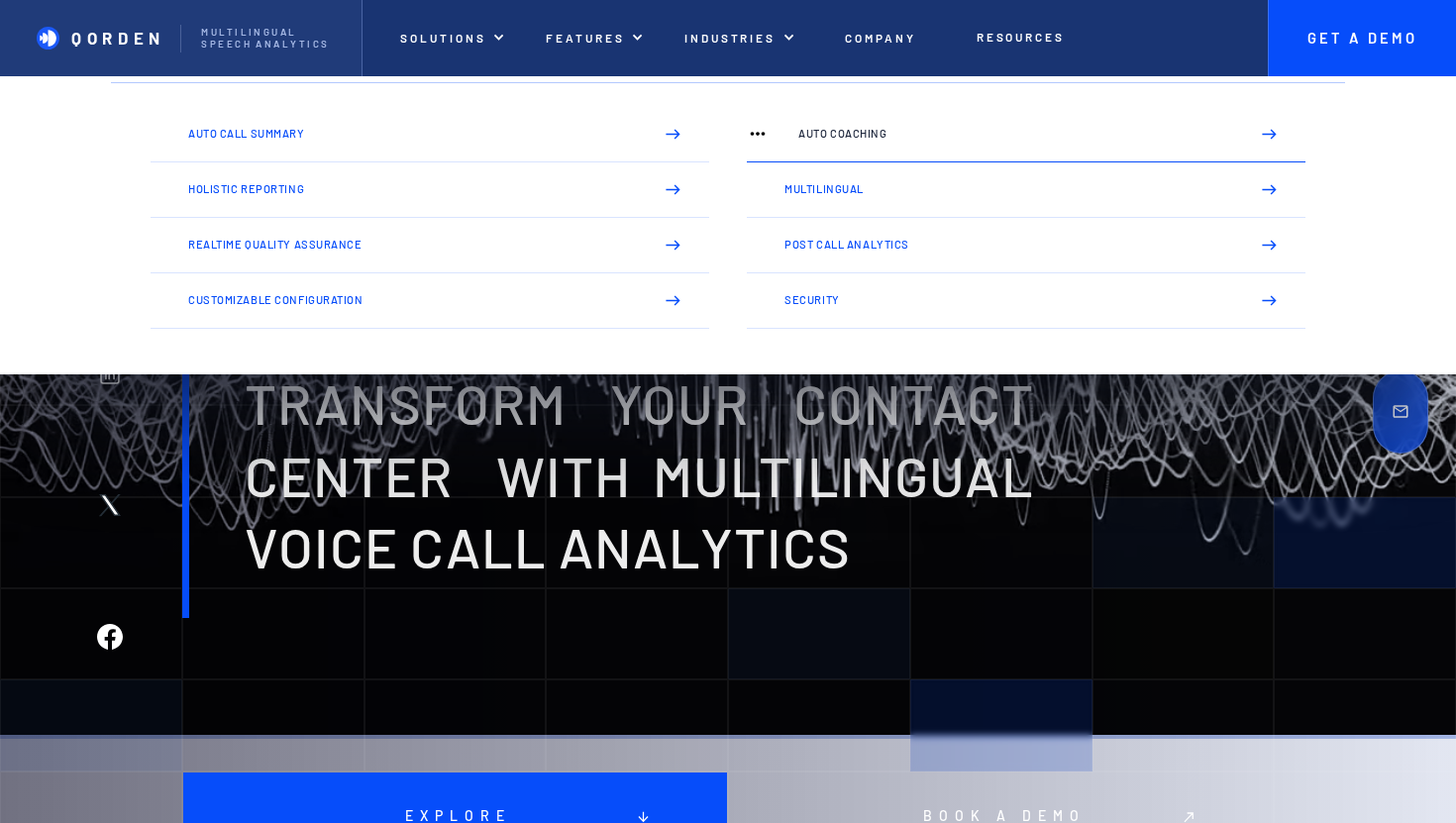 click on "Auto Coaching" at bounding box center [1015, 134] 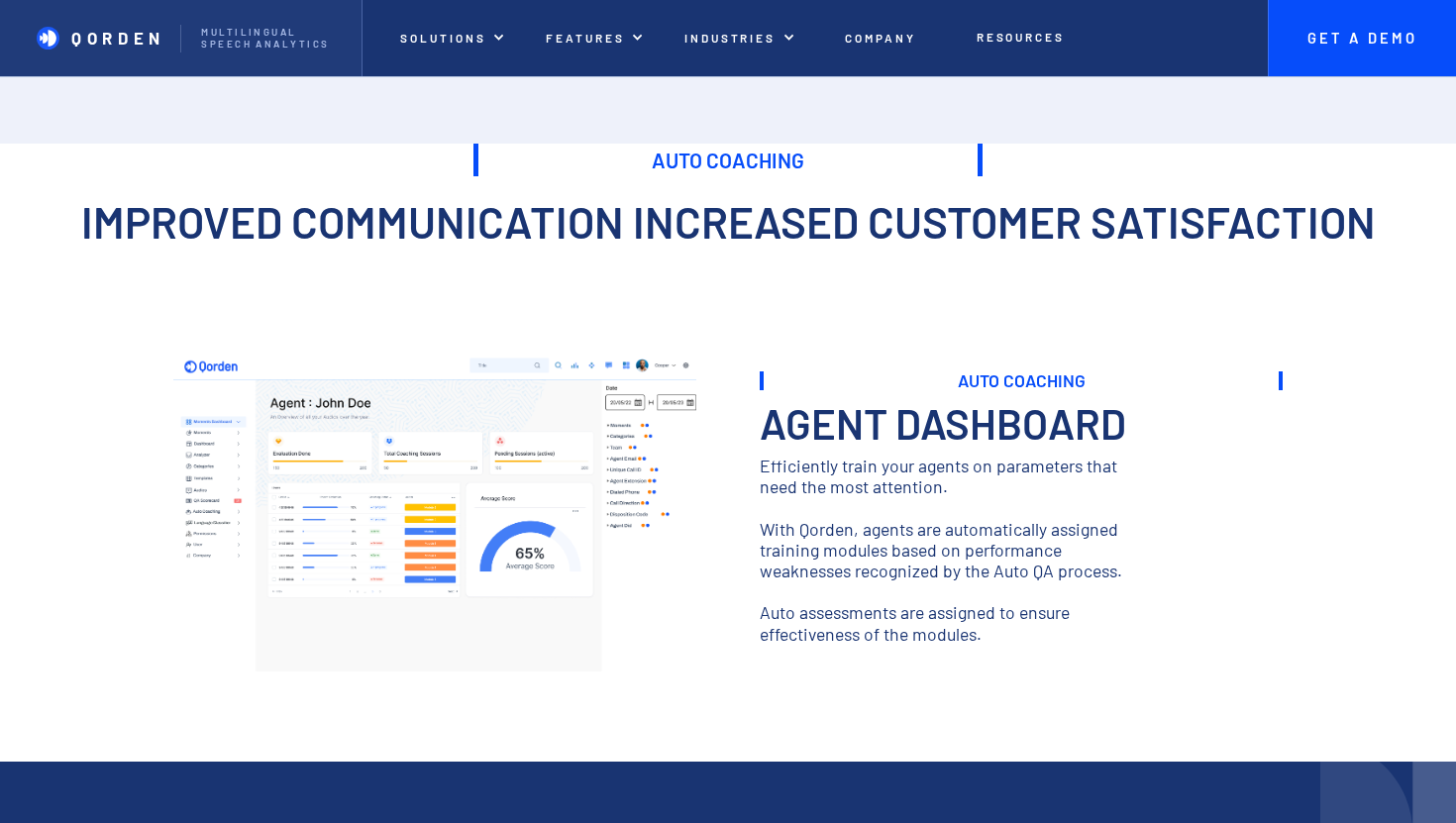 scroll, scrollTop: 0, scrollLeft: 0, axis: both 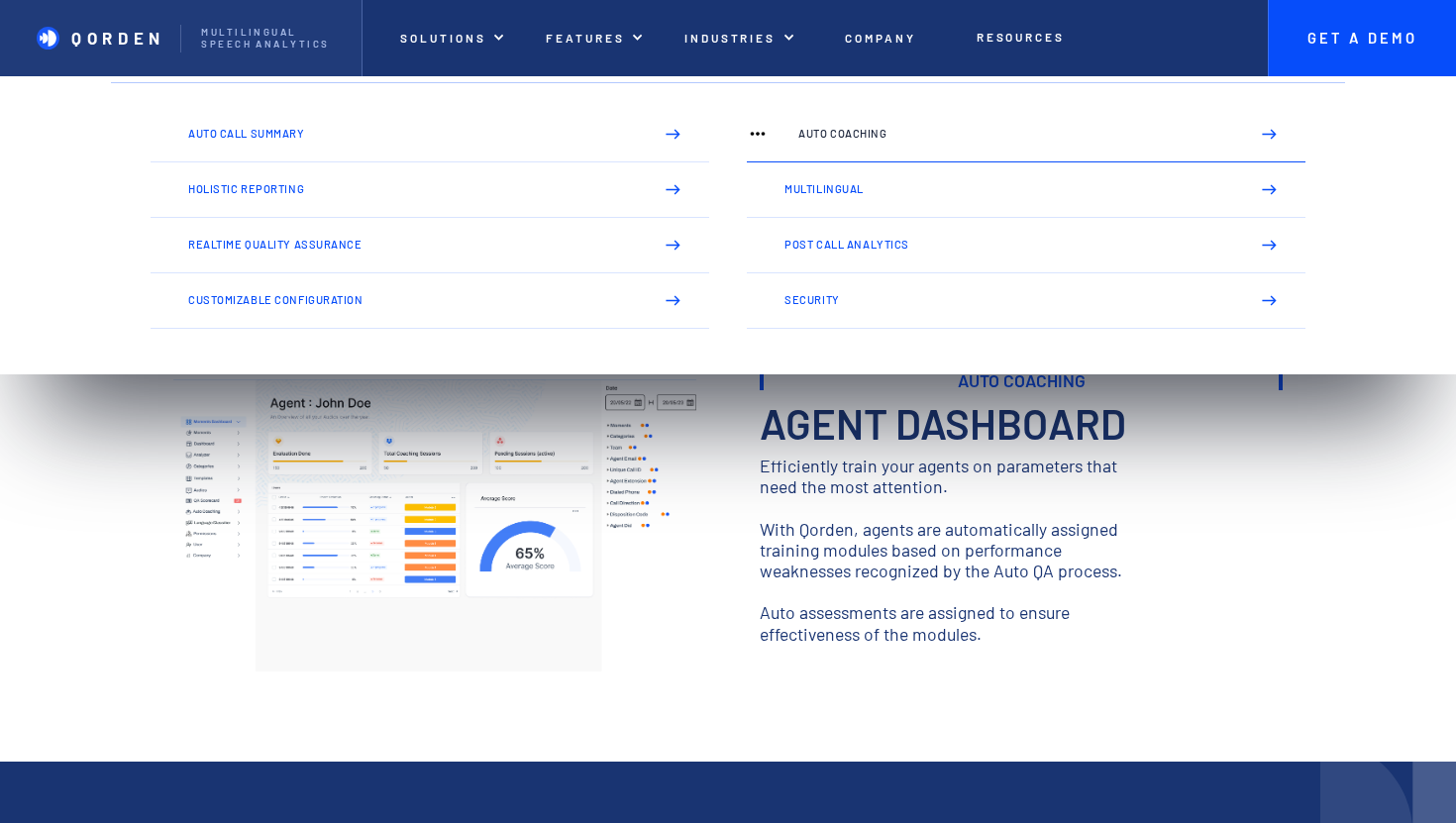 click on "Auto Coaching" at bounding box center [1026, 135] 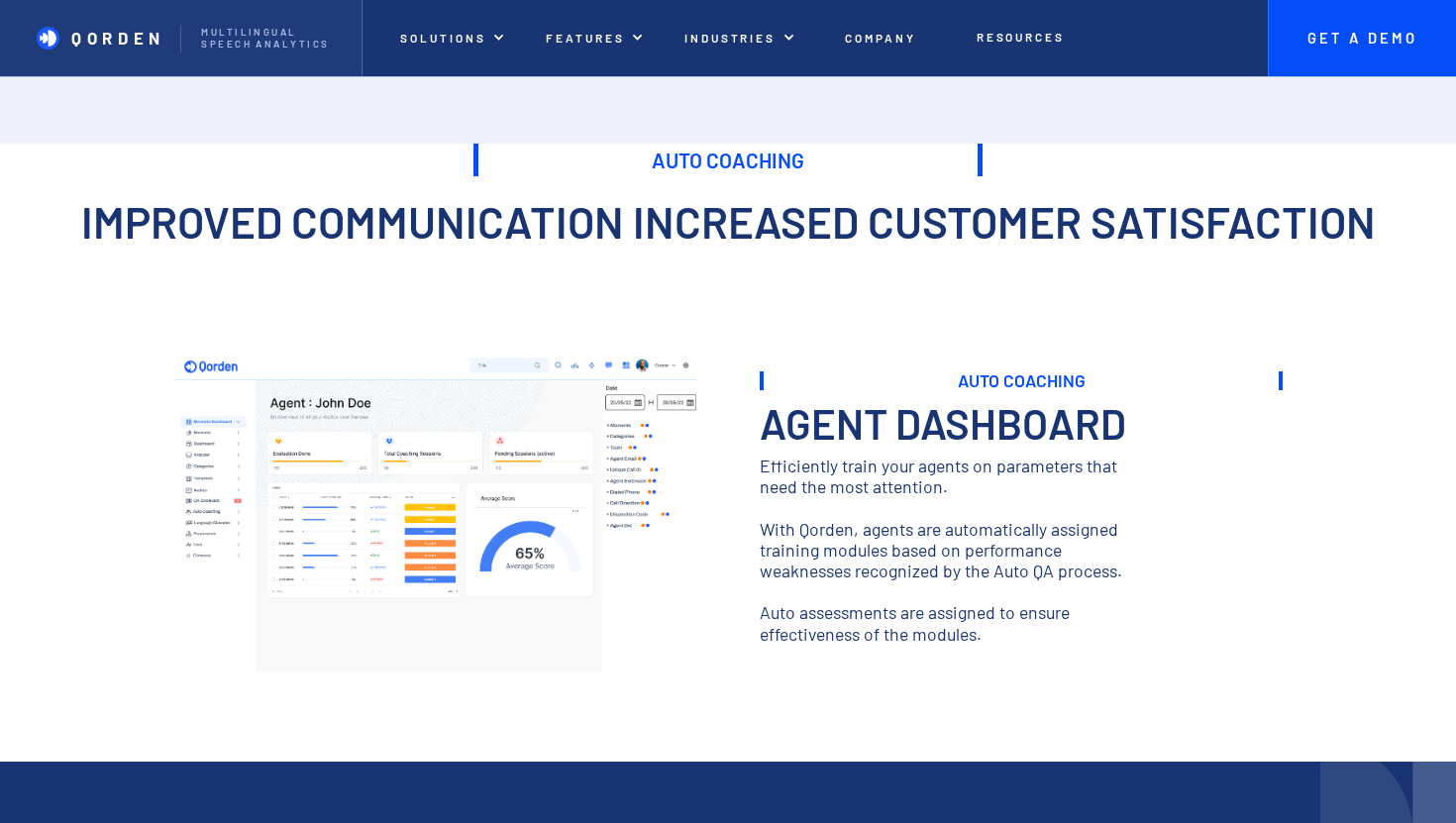 scroll, scrollTop: 0, scrollLeft: 0, axis: both 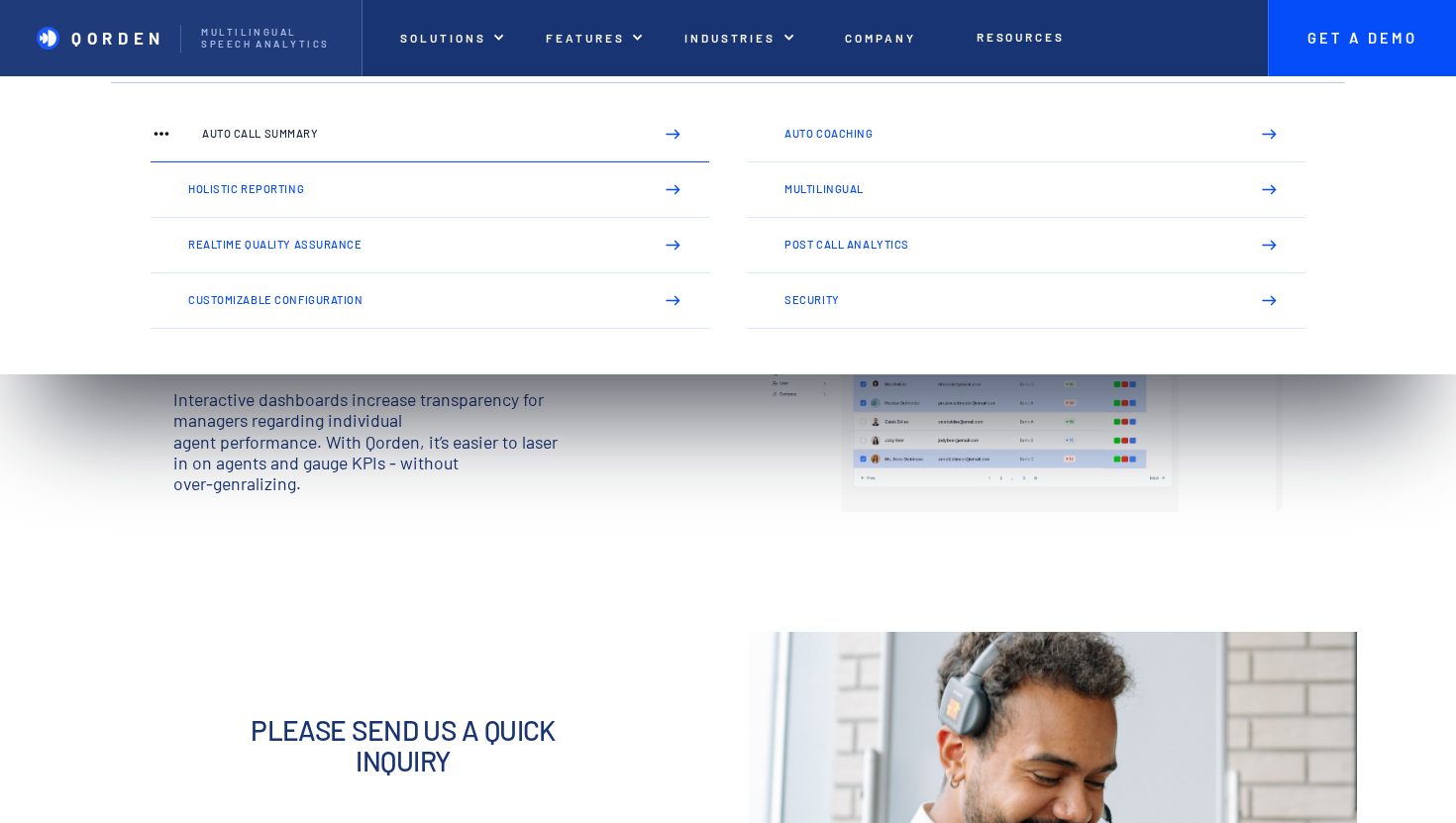 click on "Auto Call Summary" at bounding box center [419, 134] 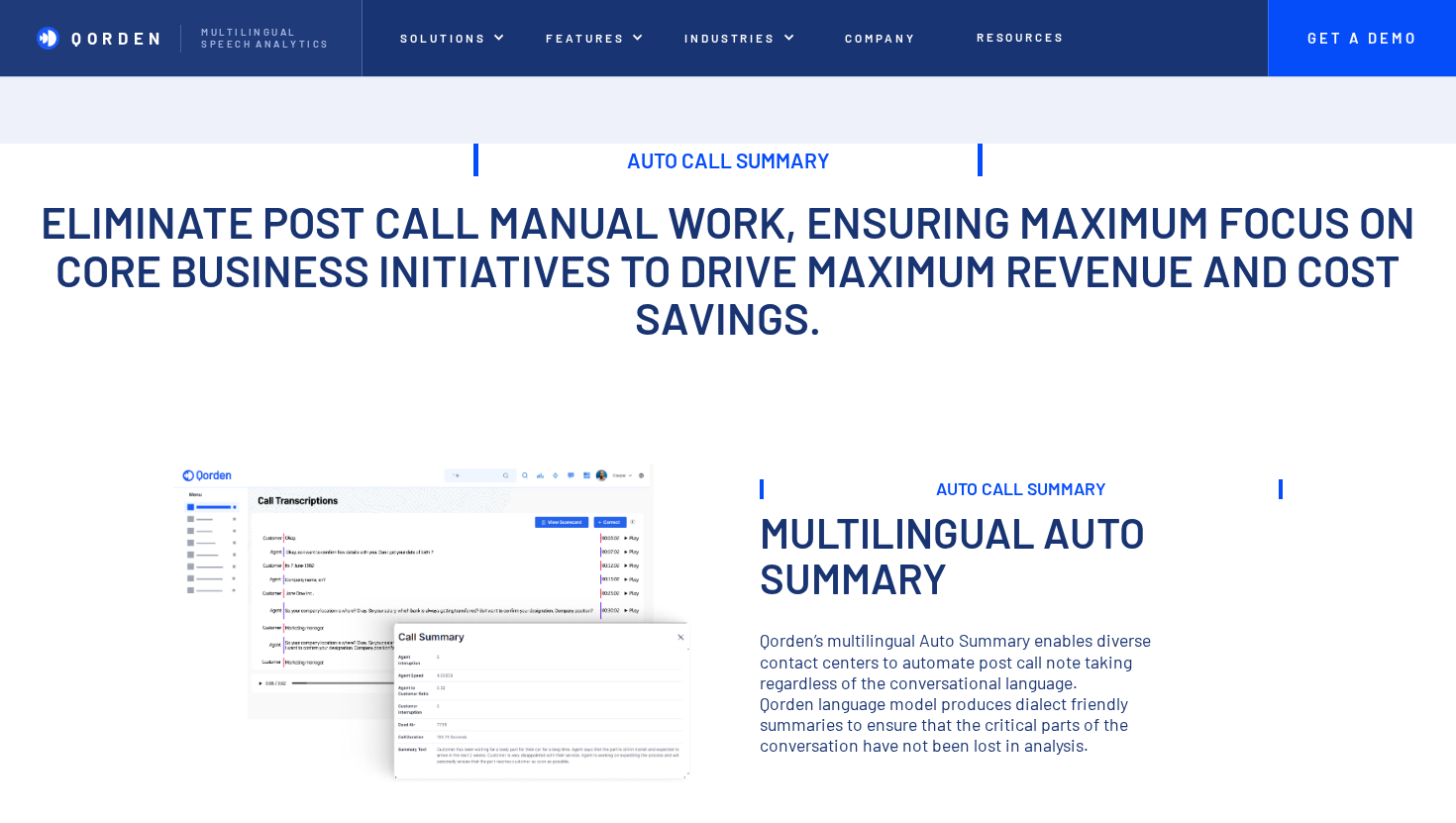 scroll, scrollTop: 0, scrollLeft: 0, axis: both 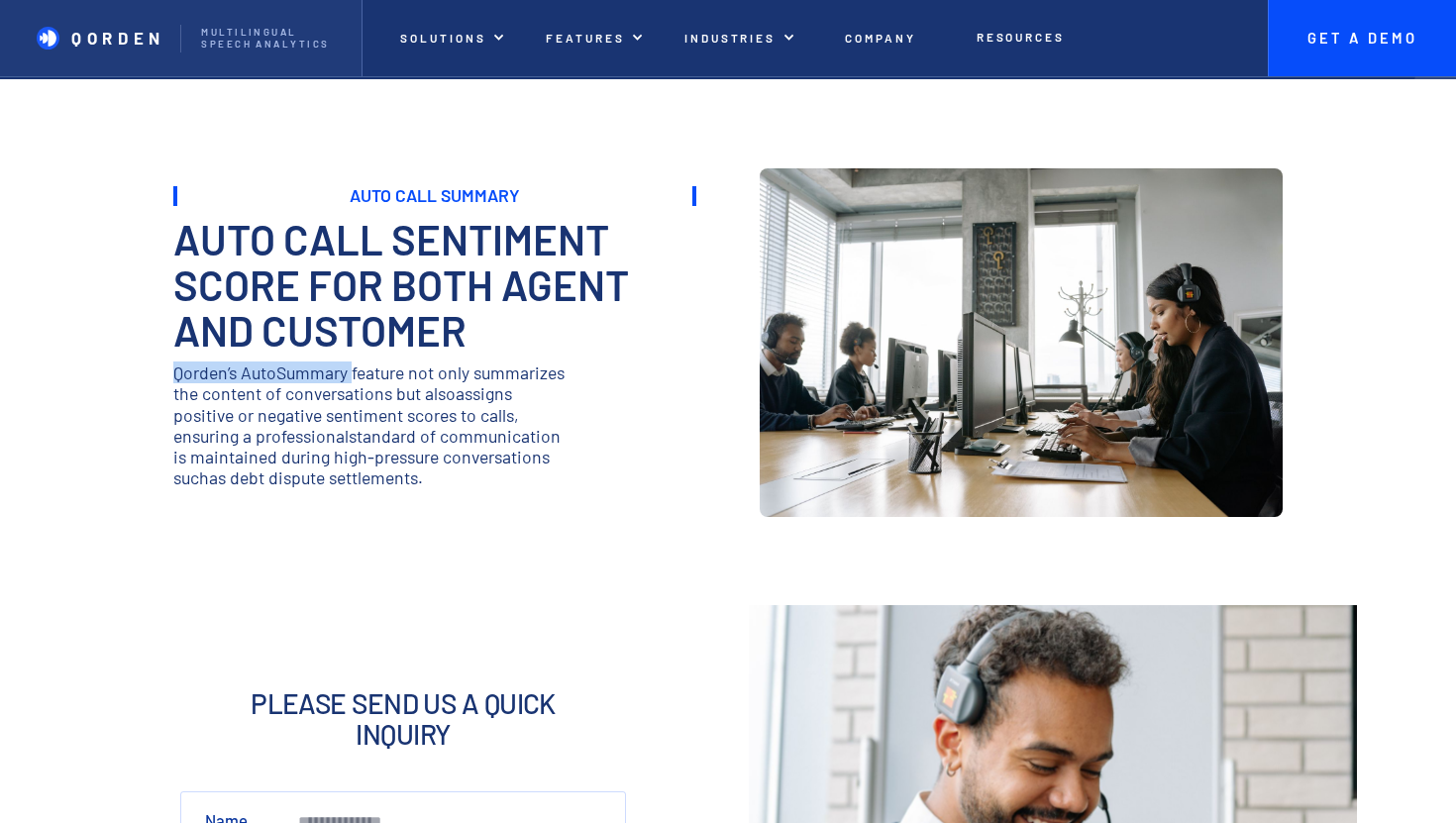 drag, startPoint x: 173, startPoint y: 371, endPoint x: 351, endPoint y: 369, distance: 178.01124 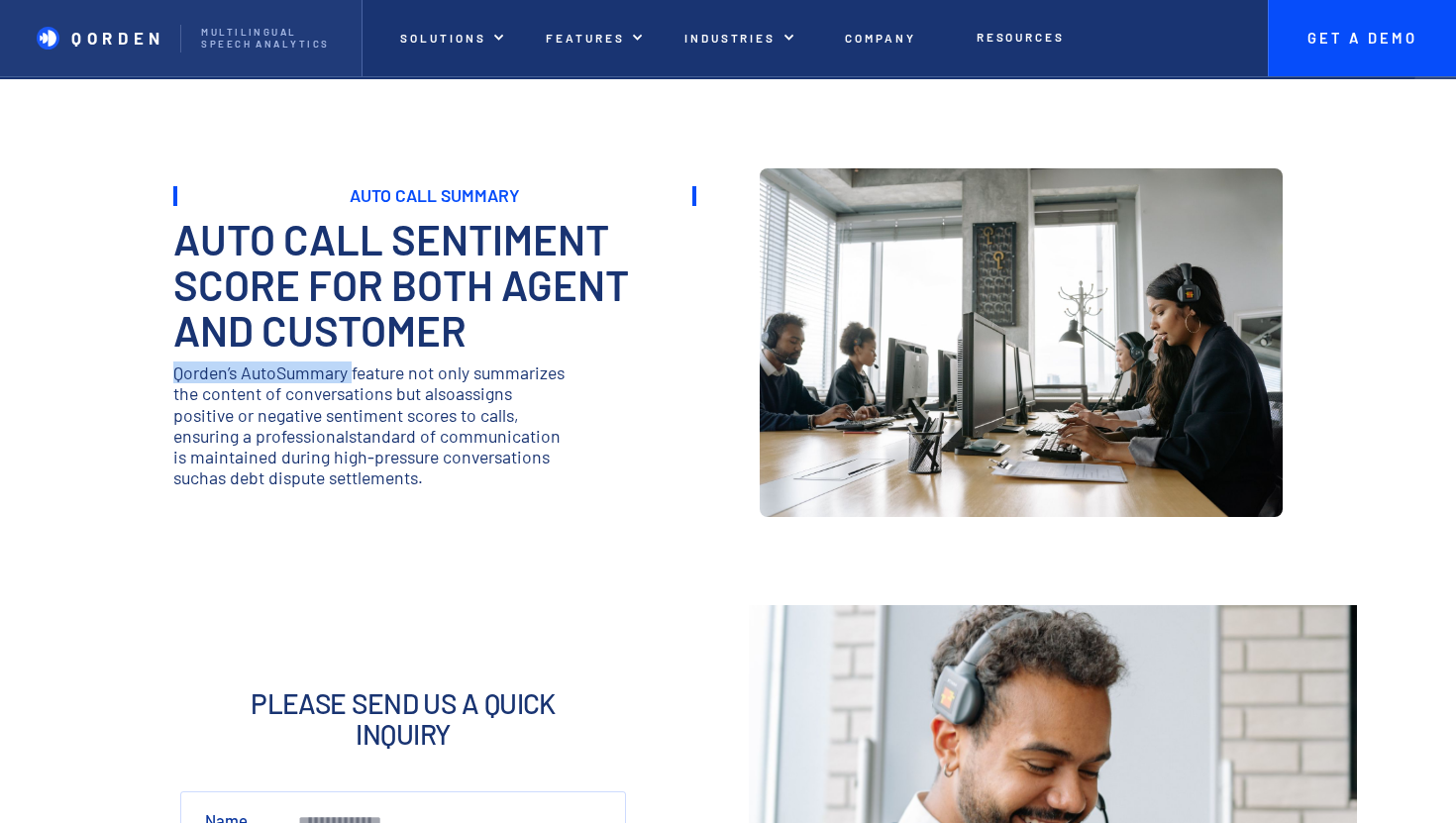 click on "Qorden’s AutoSummary feature not only summarizes the content of conversations but alsoassigns positive or negative sentiment scores to calls, ensuring a professionalstandard of communication is maintained during high-pressure conversations suchas debt dispute settlements." at bounding box center [369, 425] 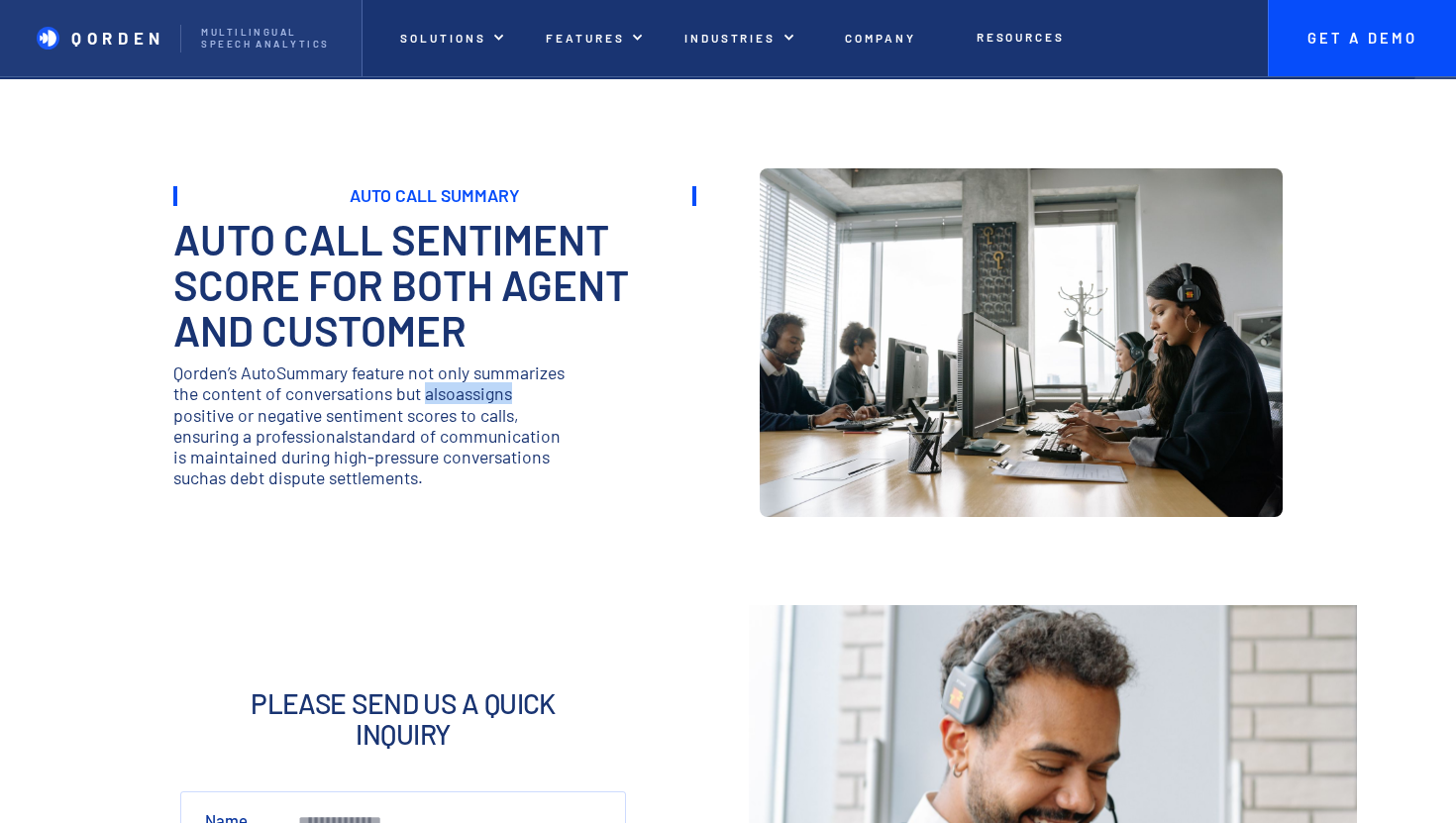 drag, startPoint x: 421, startPoint y: 396, endPoint x: 527, endPoint y: 386, distance: 106.47065 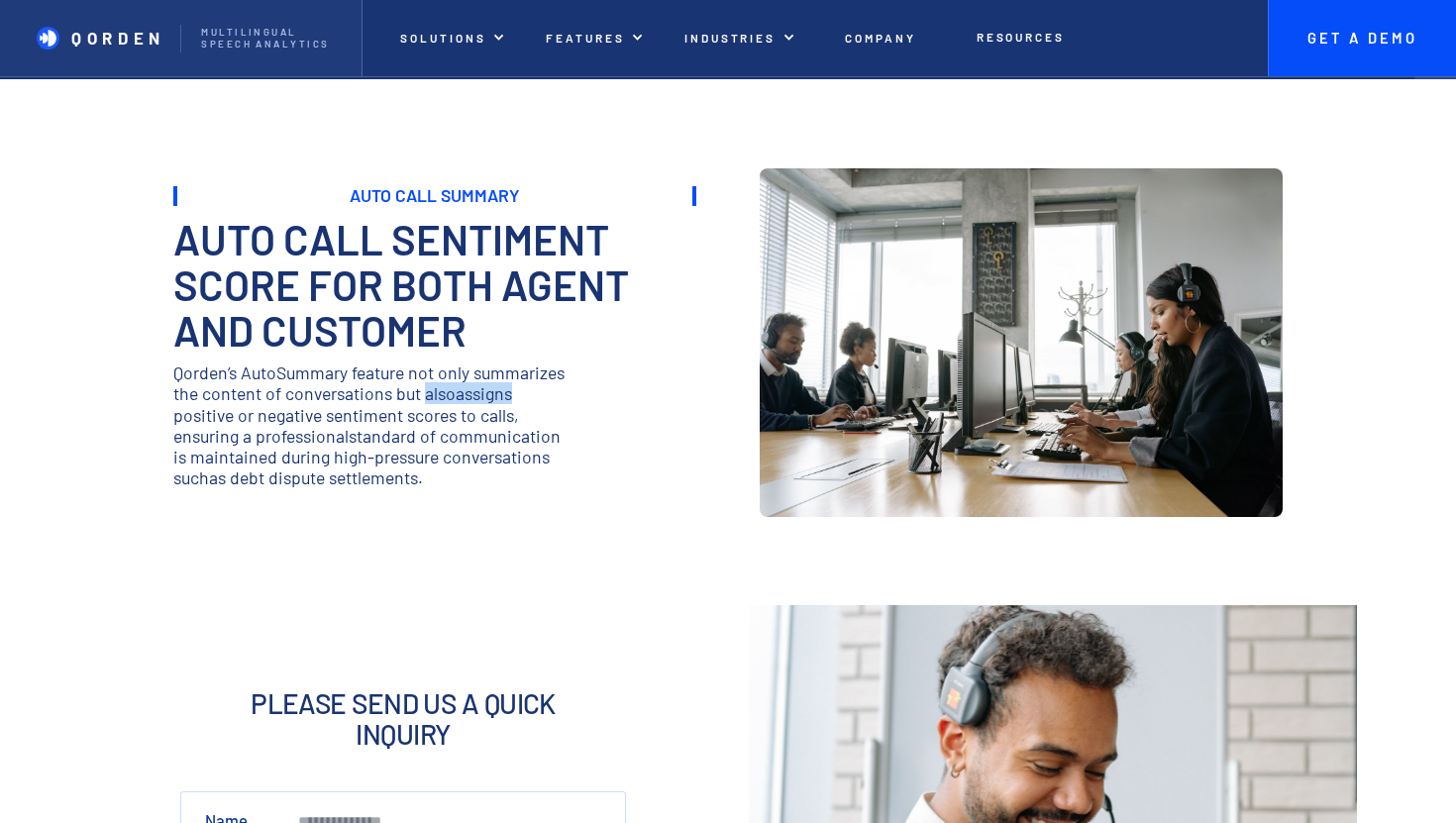 click on "Qorden’s AutoSummary feature not only summarizes the content of conversations but alsoassigns positive or negative sentiment scores to calls, ensuring a professionalstandard of communication is maintained during high-pressure conversations suchas debt dispute settlements." at bounding box center (369, 425) 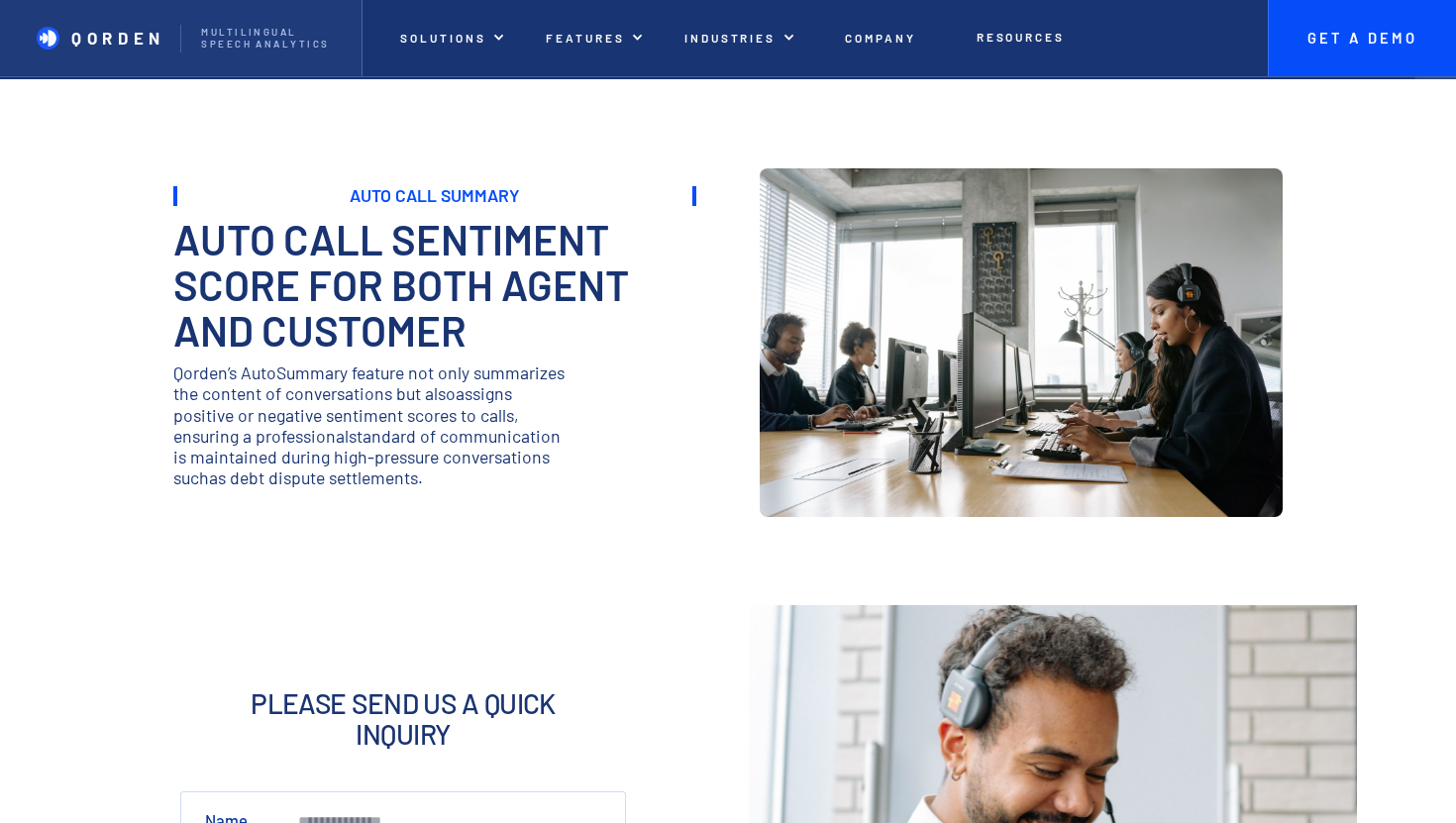 click on "Qorden’s AutoSummary feature not only summarizes the content of conversations but alsoassigns positive or negative sentiment scores to calls, ensuring a professionalstandard of communication is maintained during high-pressure conversations suchas debt dispute settlements." at bounding box center (369, 425) 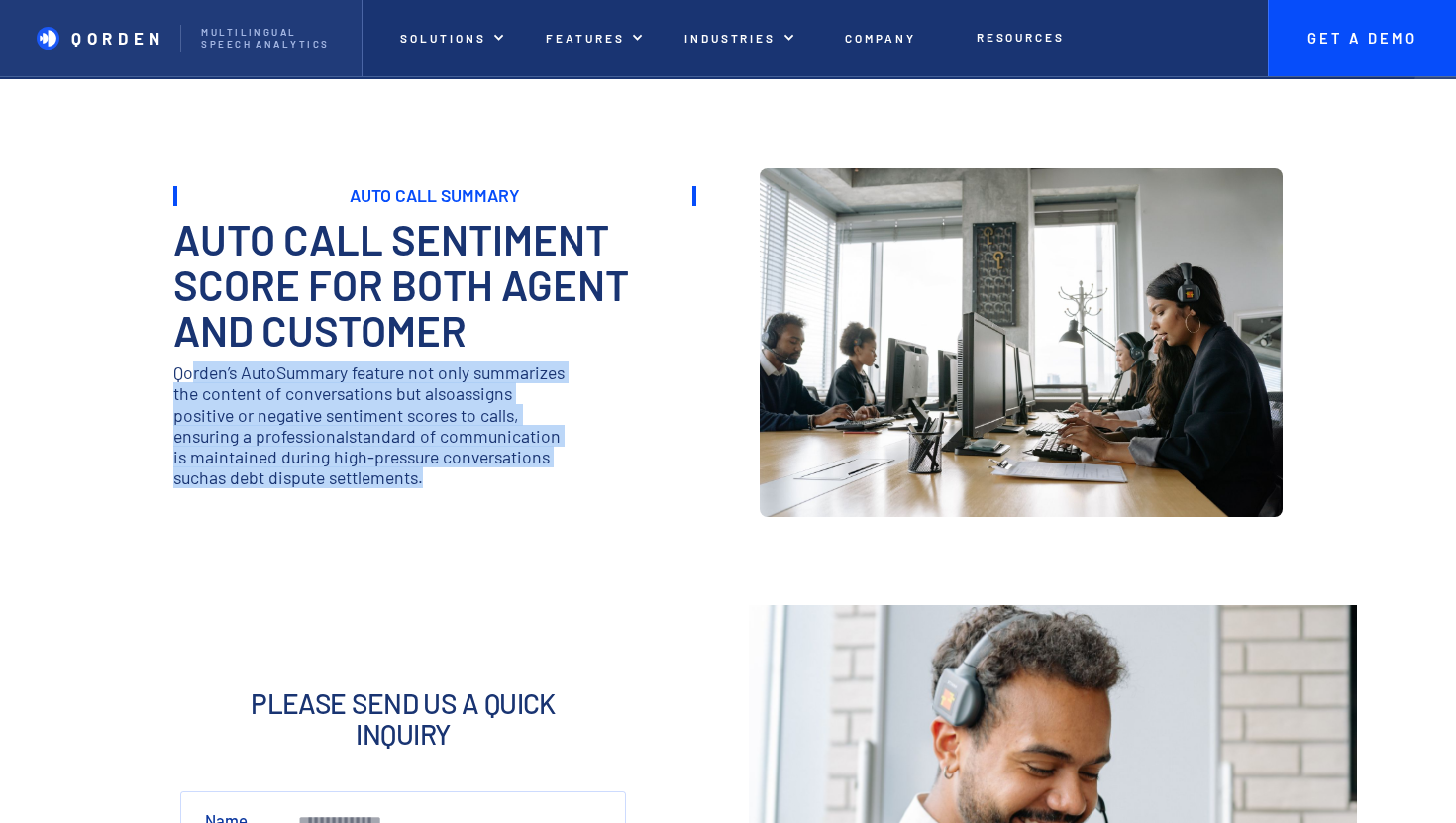drag, startPoint x: 477, startPoint y: 477, endPoint x: 192, endPoint y: 367, distance: 305.4914 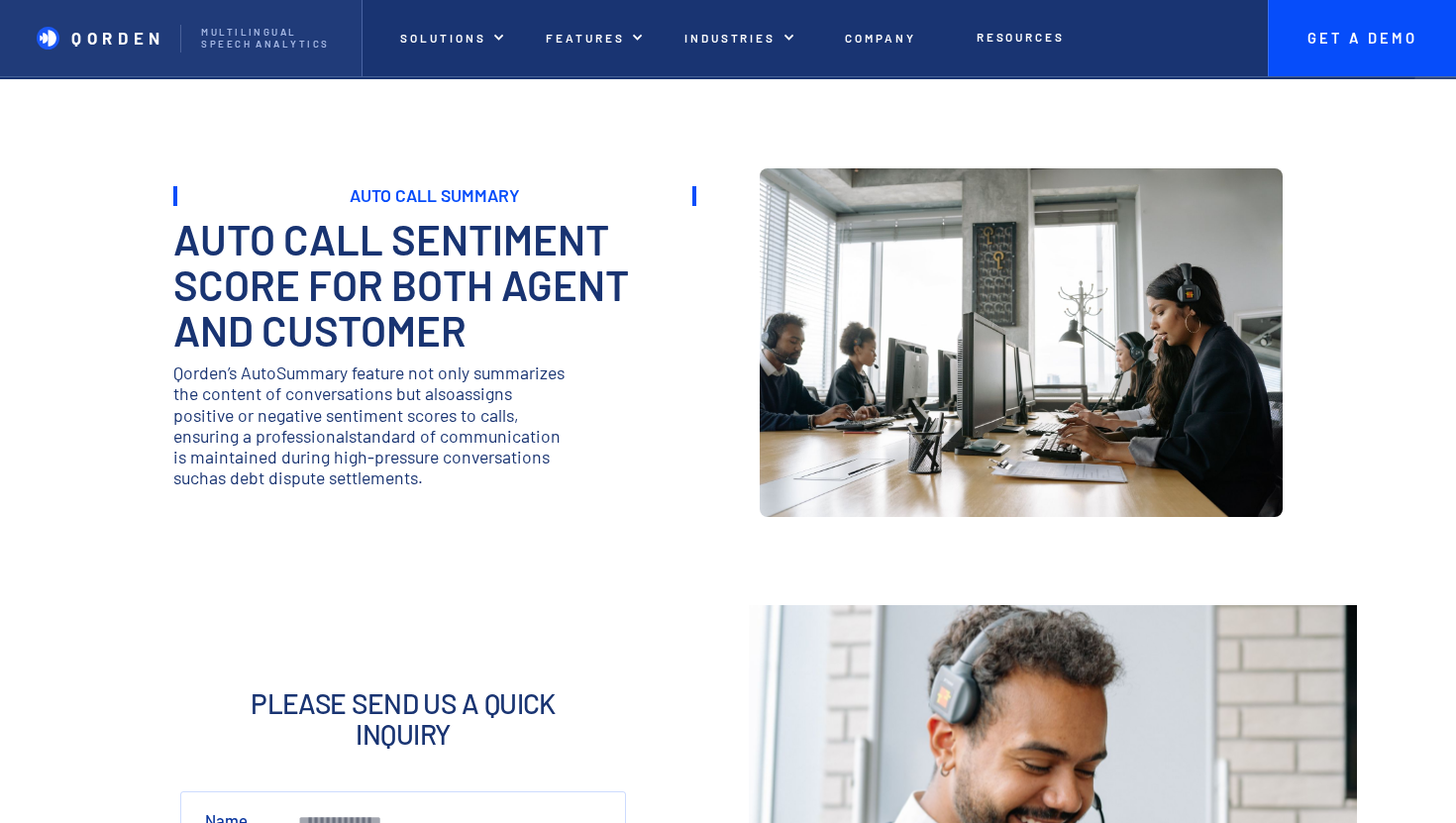 click on "Qorden’s AutoSummary feature not only summarizes the content of conversations but alsoassigns positive or negative sentiment scores to calls, ensuring a professionalstandard of communication is maintained during high-pressure conversations suchas debt dispute settlements." at bounding box center [369, 425] 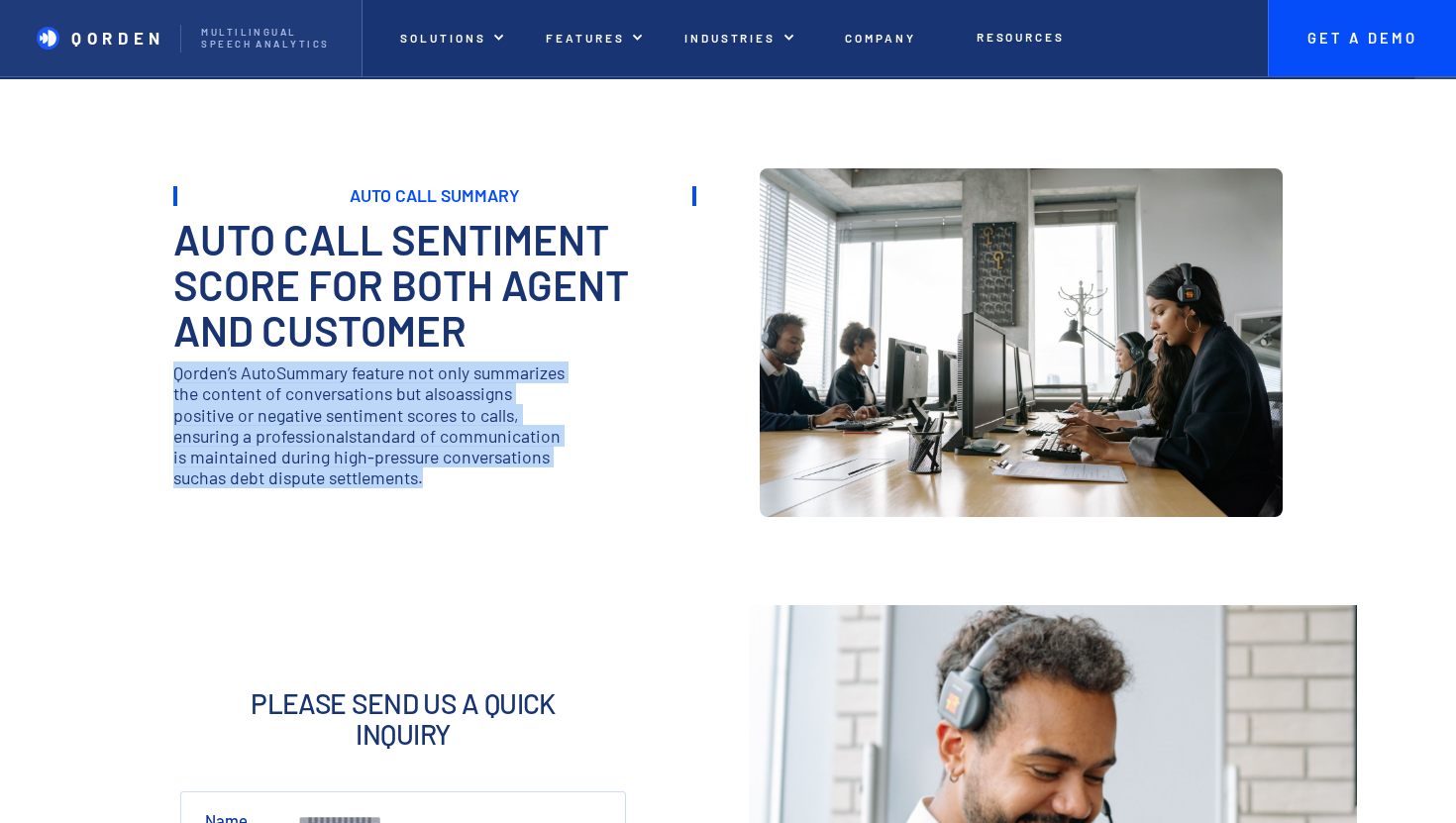 drag, startPoint x: 175, startPoint y: 371, endPoint x: 446, endPoint y: 474, distance: 289.91378 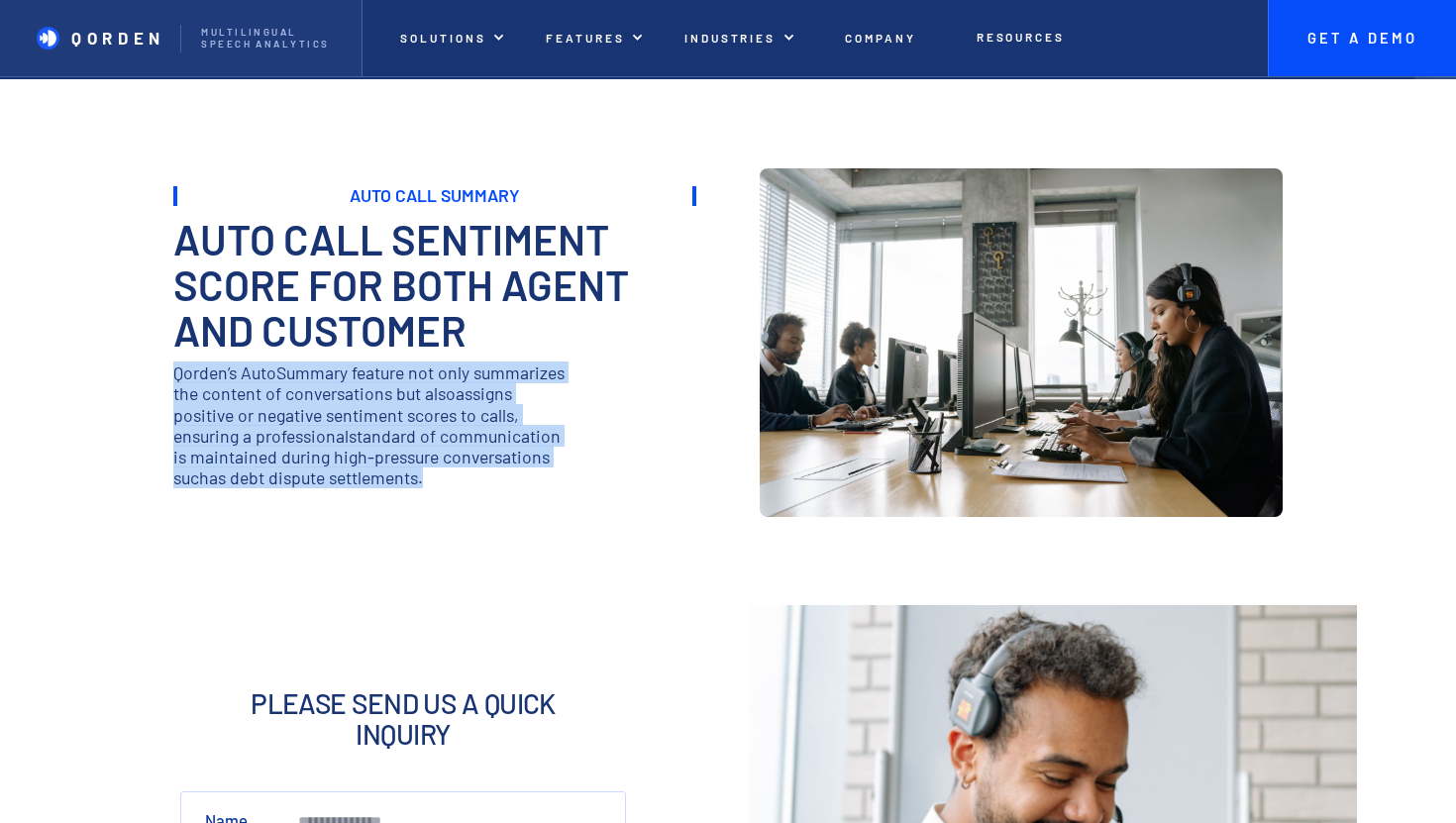 click on "Auto Call Summary ‍ Auto Call Sentiment Score for both agent and customer Qorden’s AutoSummary feature not only summarizes the content of conversations but alsoassigns positive or negative sentiment scores to calls, ensuring a professionalstandard of communication is maintained during high-pressure conversations suchas debt dispute settlements.
Share team inboxes Whether you have a team of 2 or 200, our shared team inboxes keep everyone on the same page and in the loop.
Deliver instant answers An all-in-one customer service platform that helps you balance everything your customers need to be happy. Get started Learn more" at bounding box center (435, 342) 